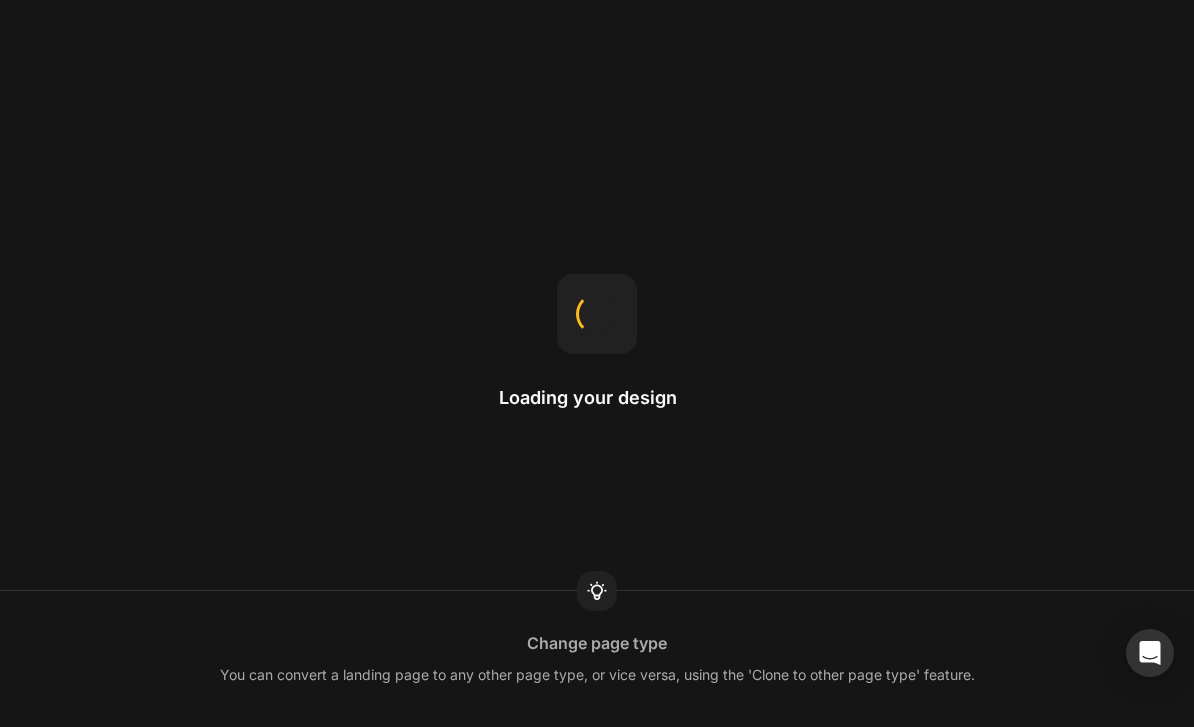 scroll, scrollTop: 0, scrollLeft: 0, axis: both 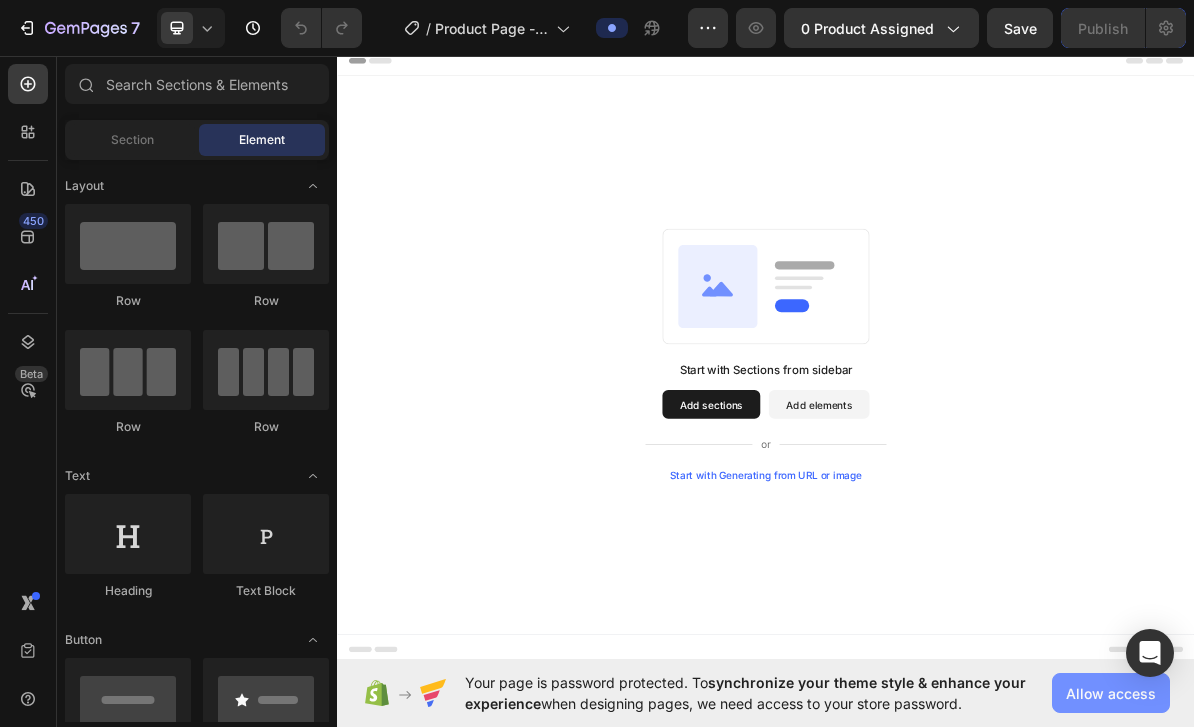 click on "Allow access" 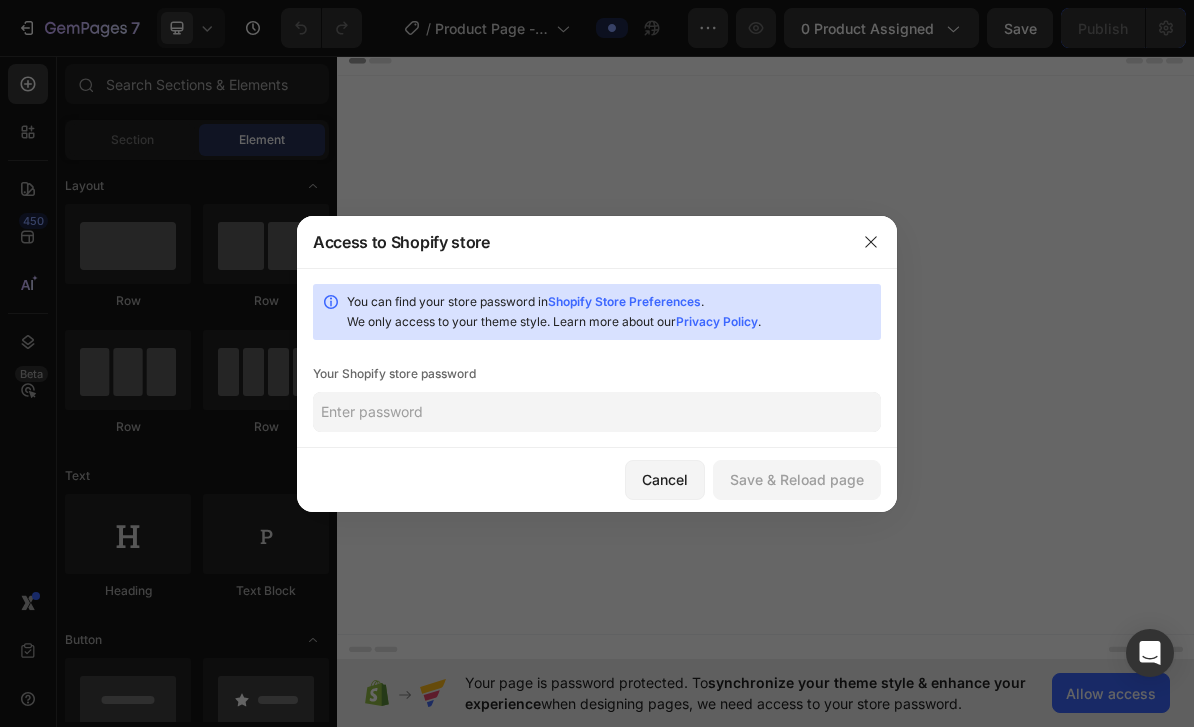 click 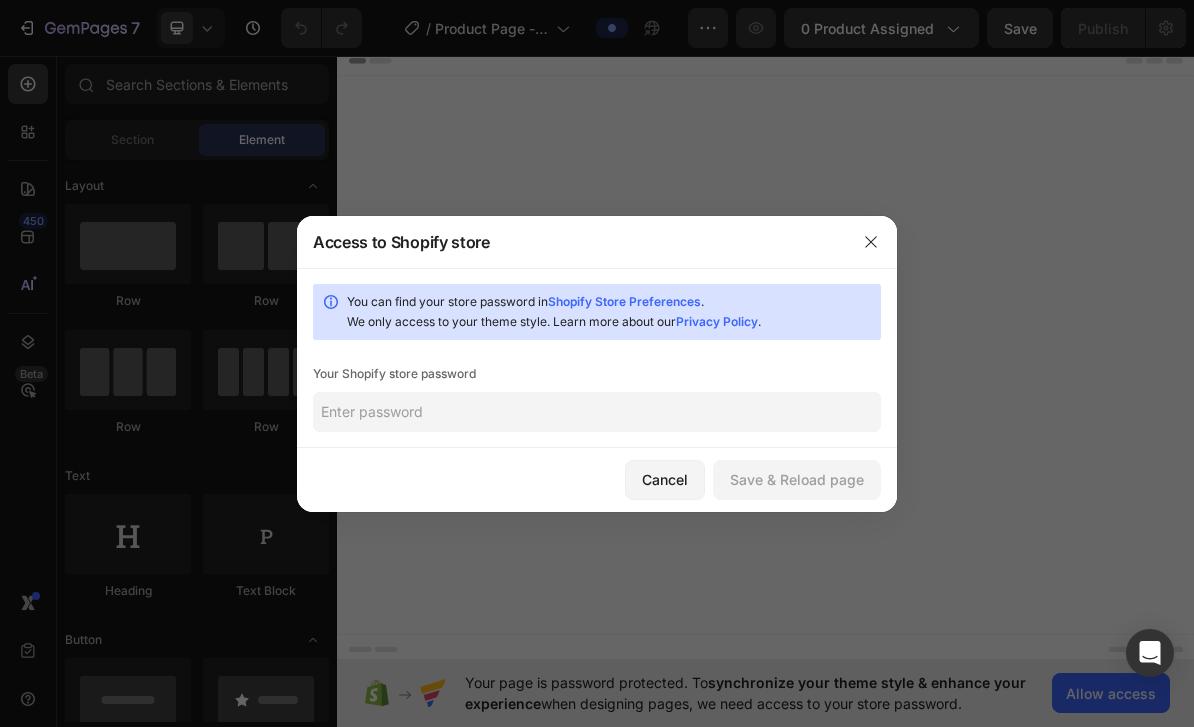 paste on "[STOREPASSWORD]" 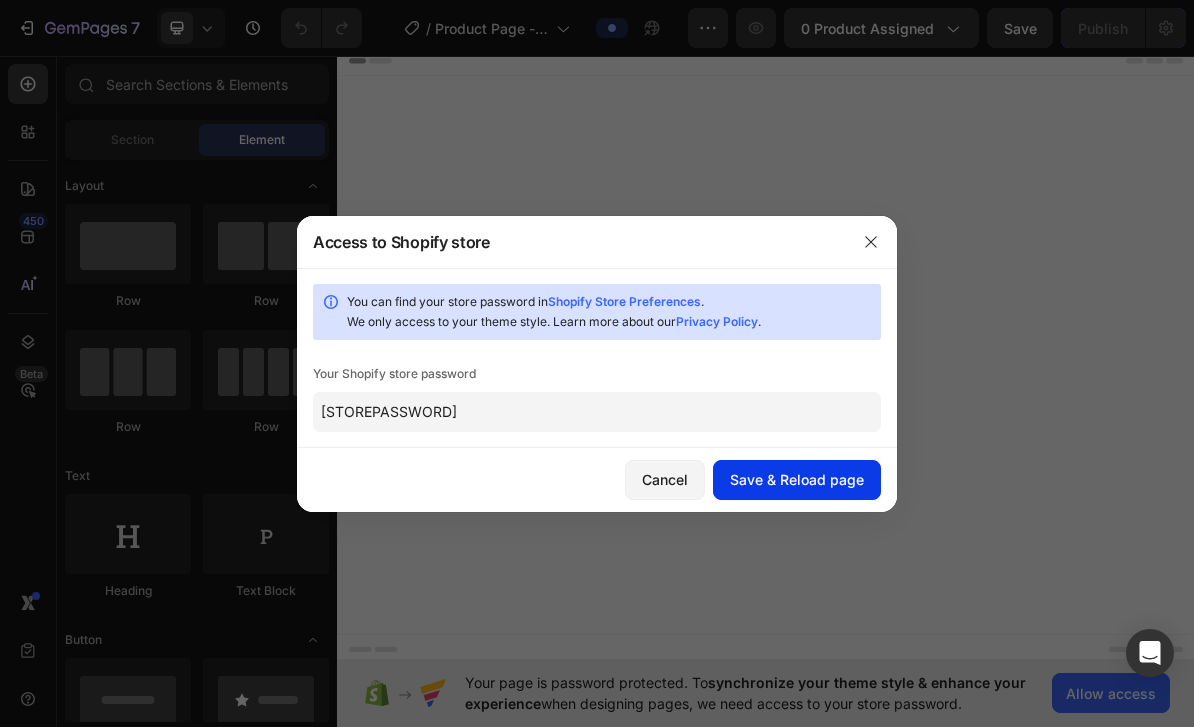type on "[STOREPASSWORD]" 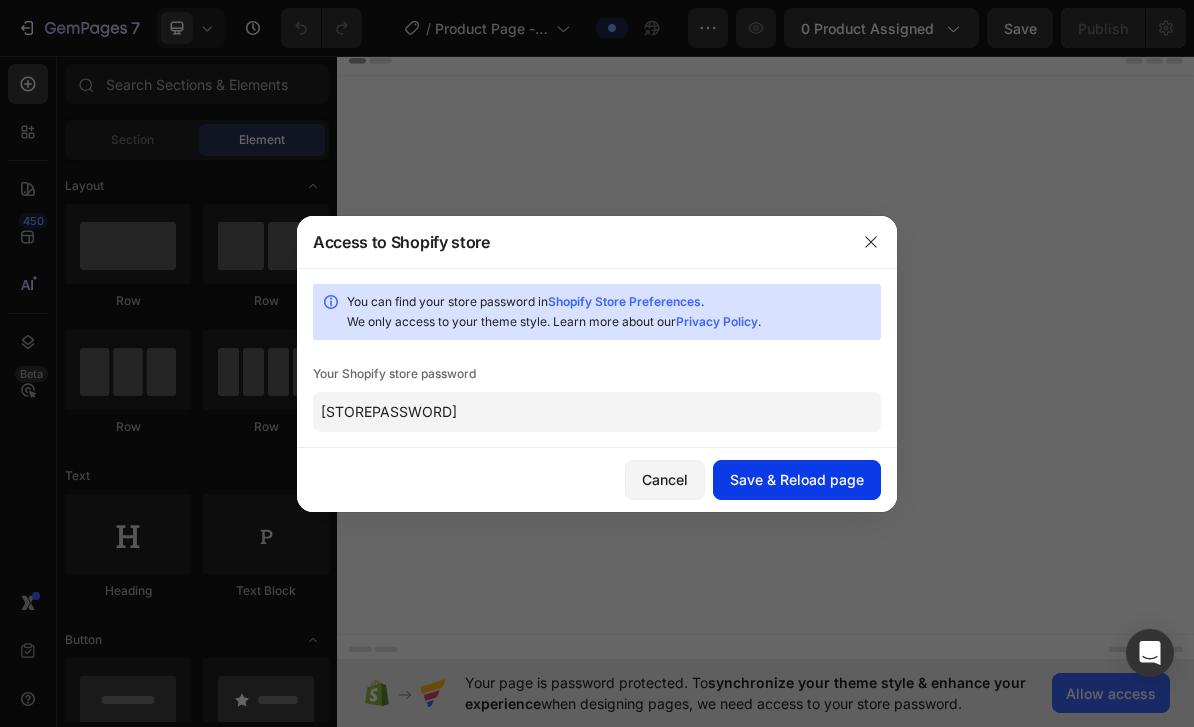 click on "Save & Reload page" at bounding box center (797, 479) 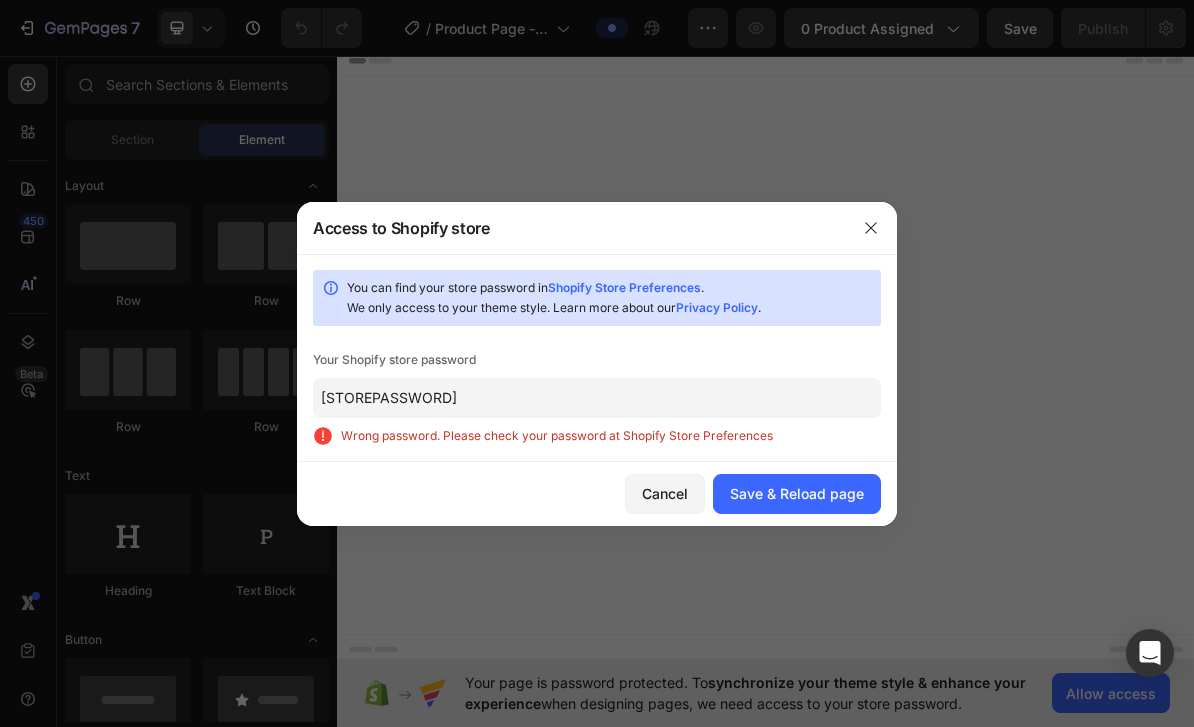 click on "You can find your store password in  Shopify Store Preferences .   We only access to your theme style. Learn more about our  Privacy Policy .  Your Shopify store password [STOREPASSWORD] Wrong password. Please check your password at Shopify Store Preferences" 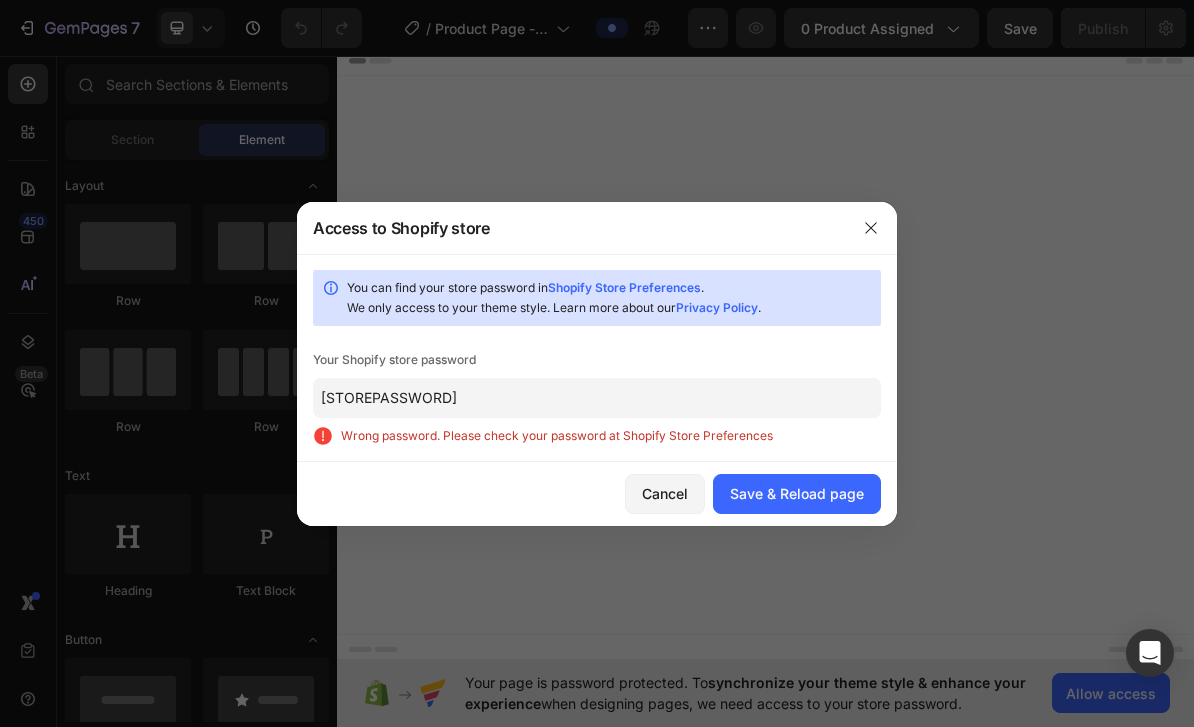 drag, startPoint x: 553, startPoint y: 417, endPoint x: 700, endPoint y: 436, distance: 148.22281 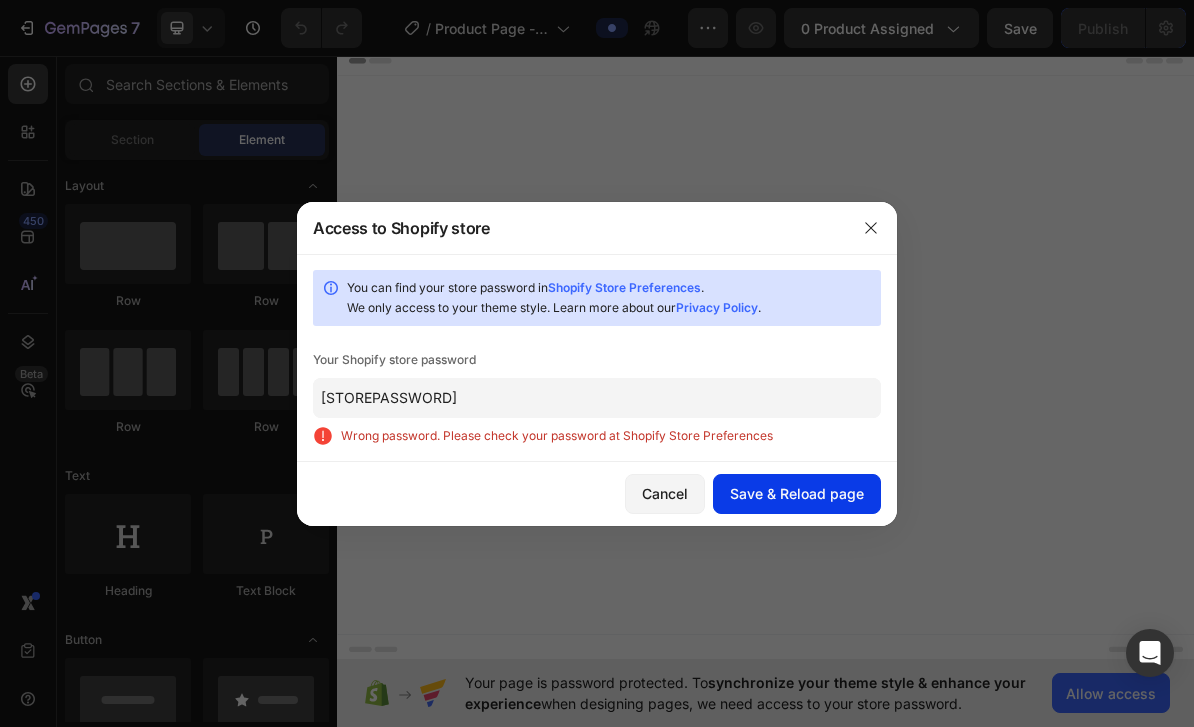 click on "Save & Reload page" at bounding box center (797, 493) 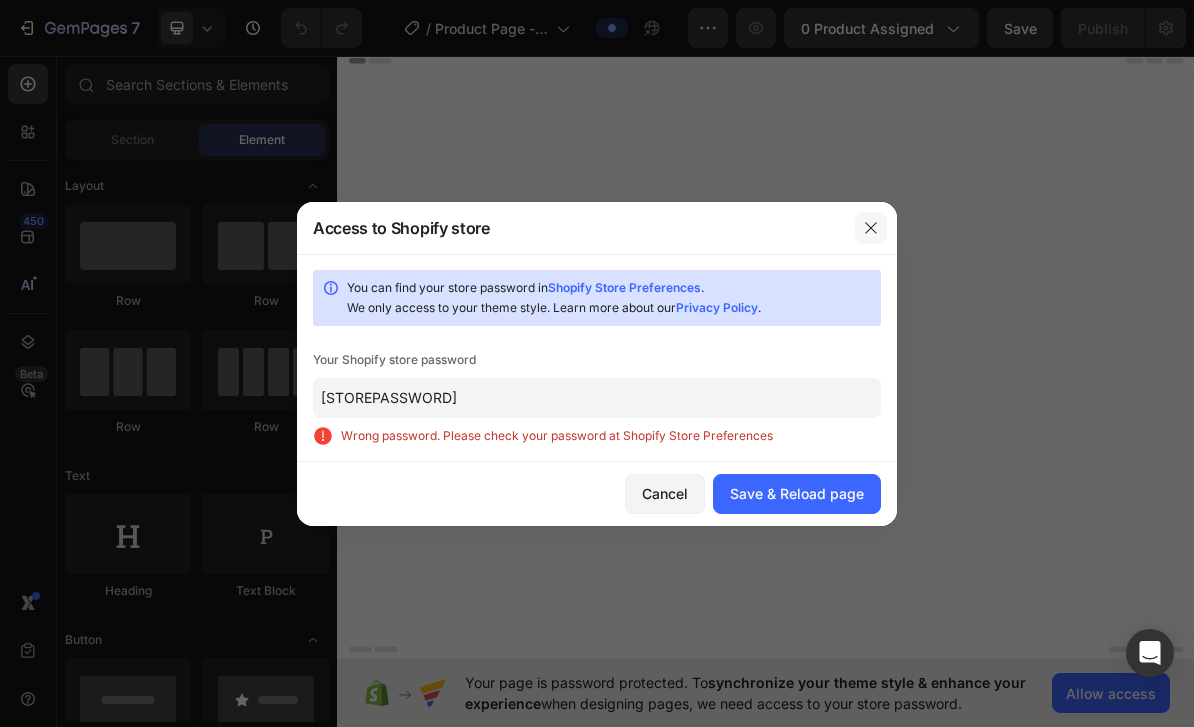 click at bounding box center (871, 228) 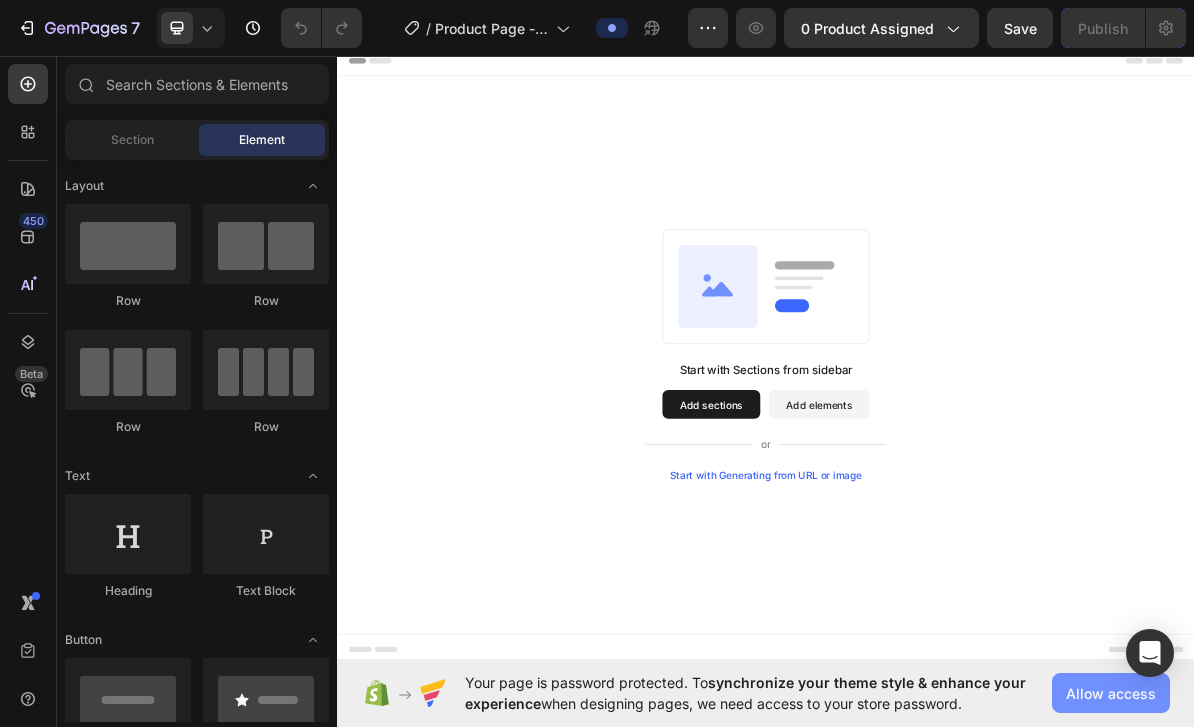 click on "Allow access" 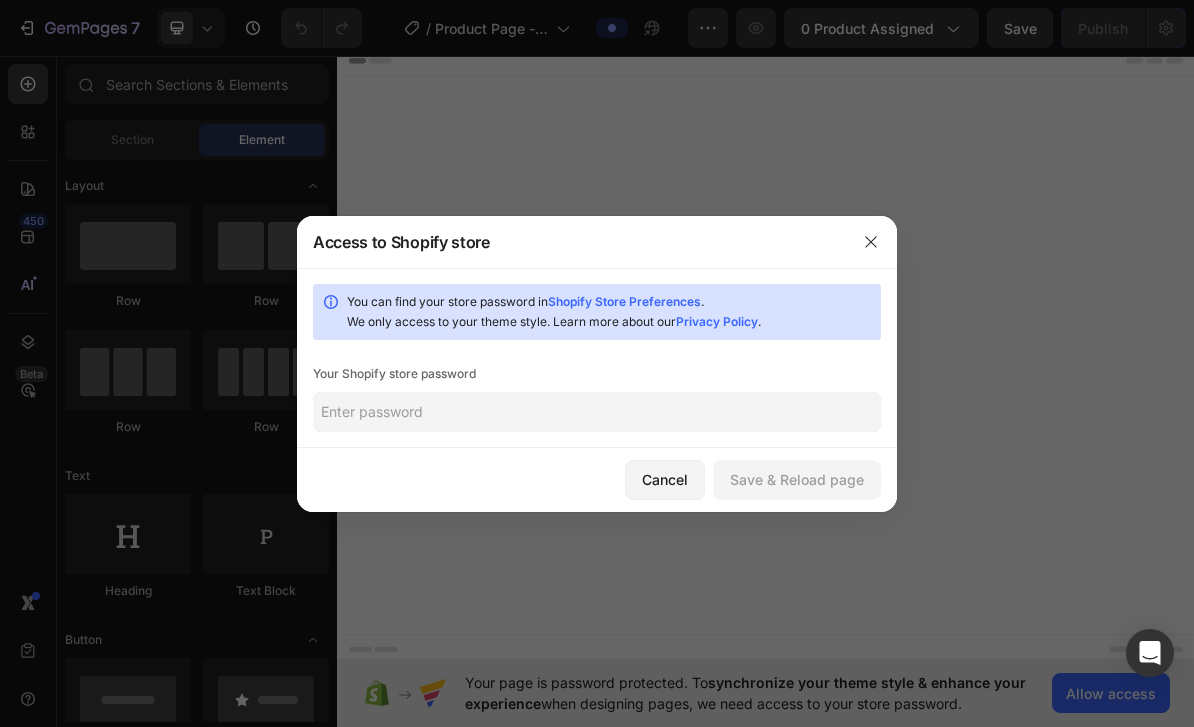 click 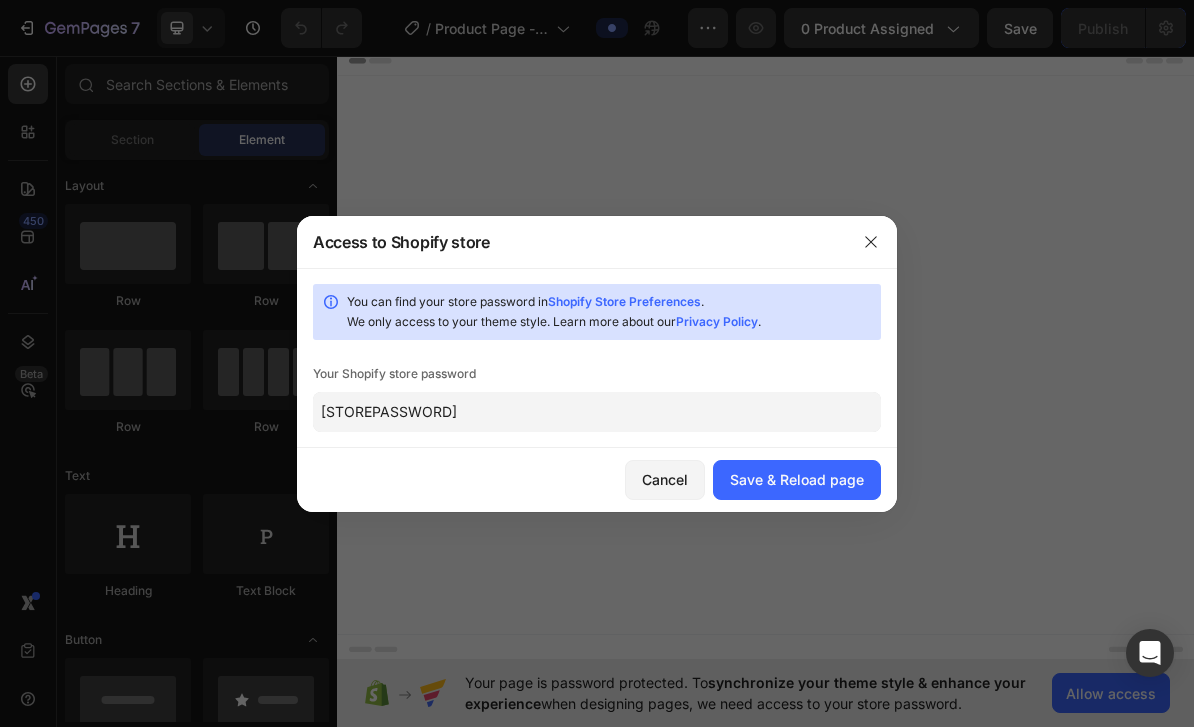 click on "[STOREPASSWORD]" 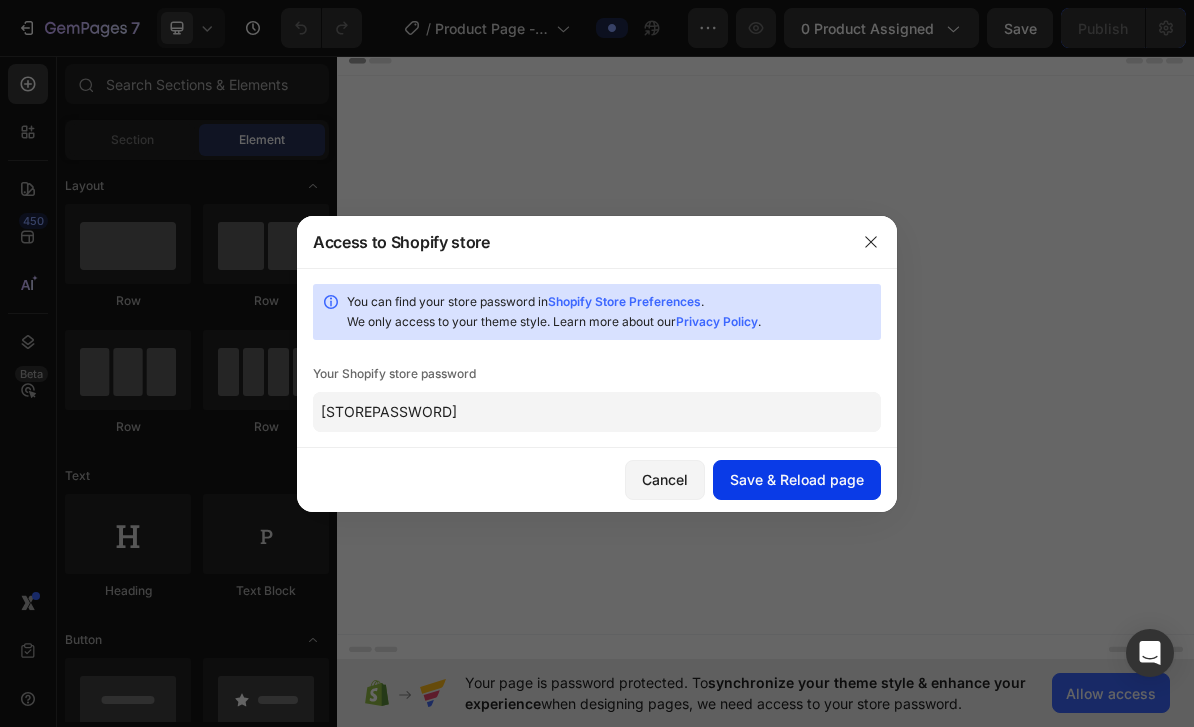type on "[STOREPASSWORD]" 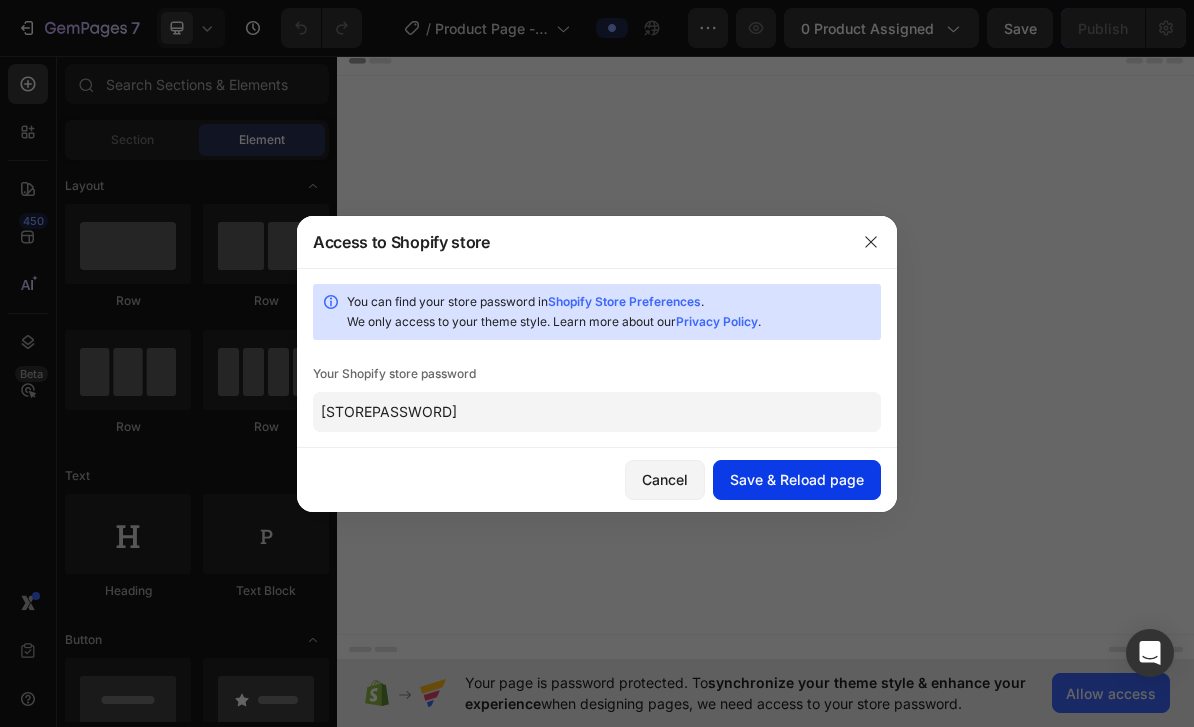 click on "Save & Reload page" 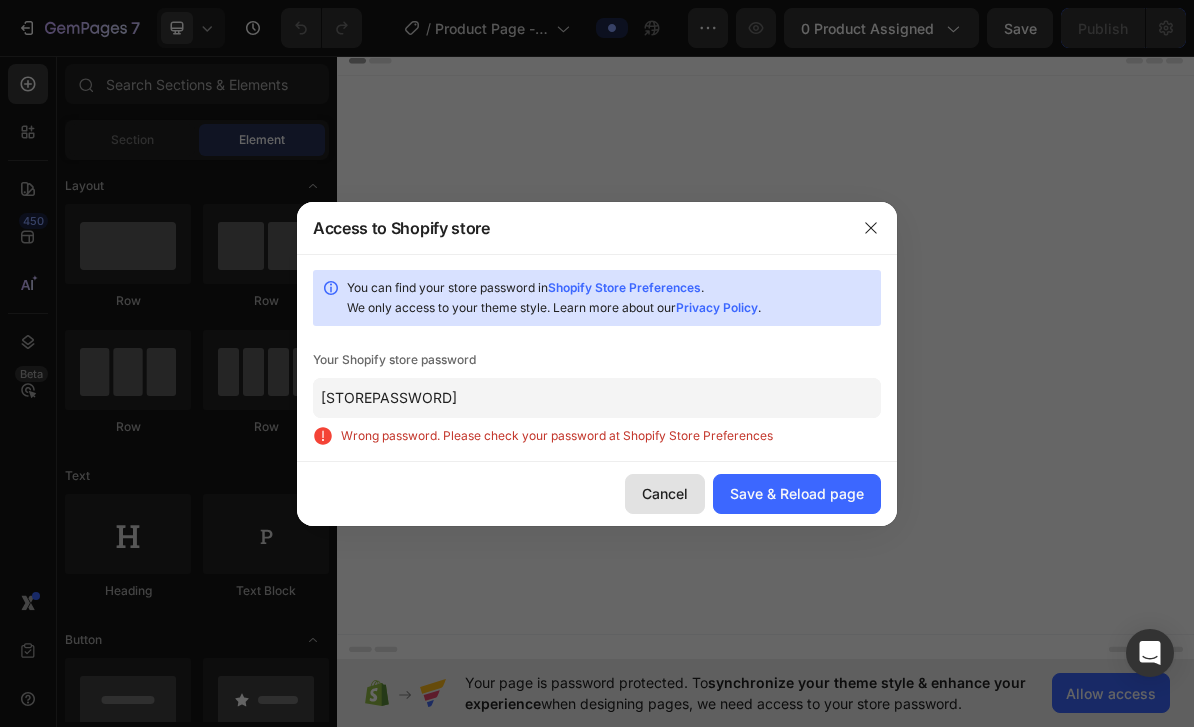 click on "Cancel" at bounding box center [665, 493] 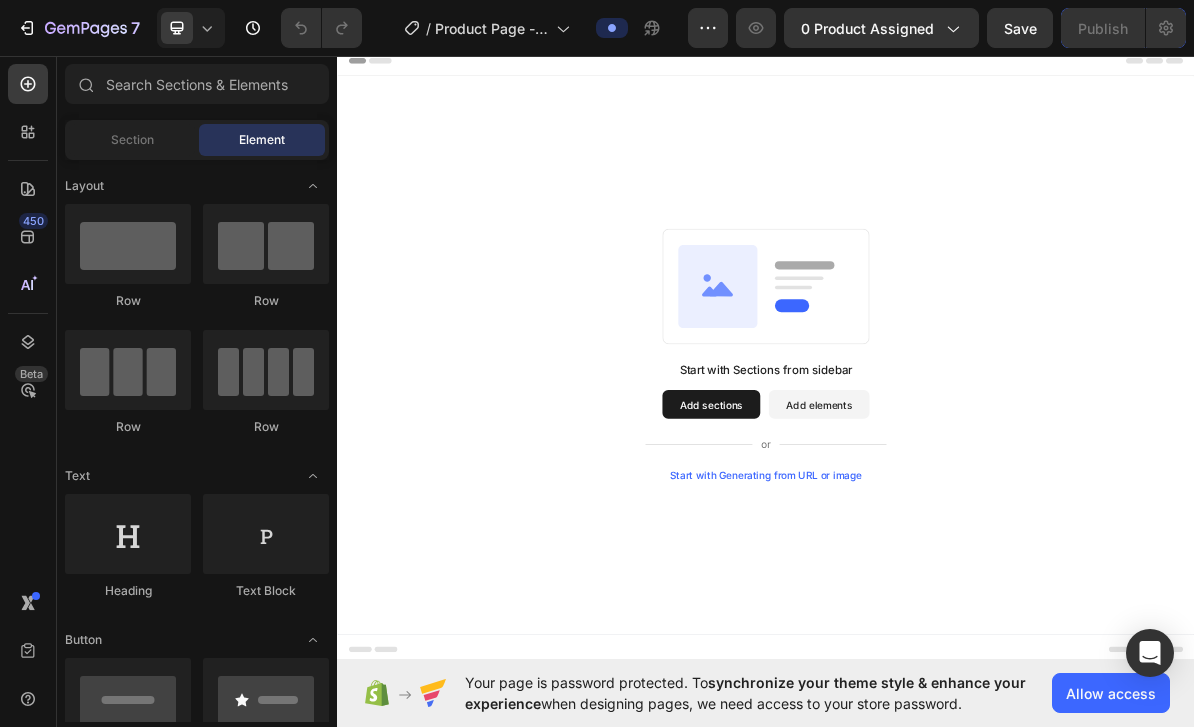 click on "Add sections" at bounding box center [860, 547] 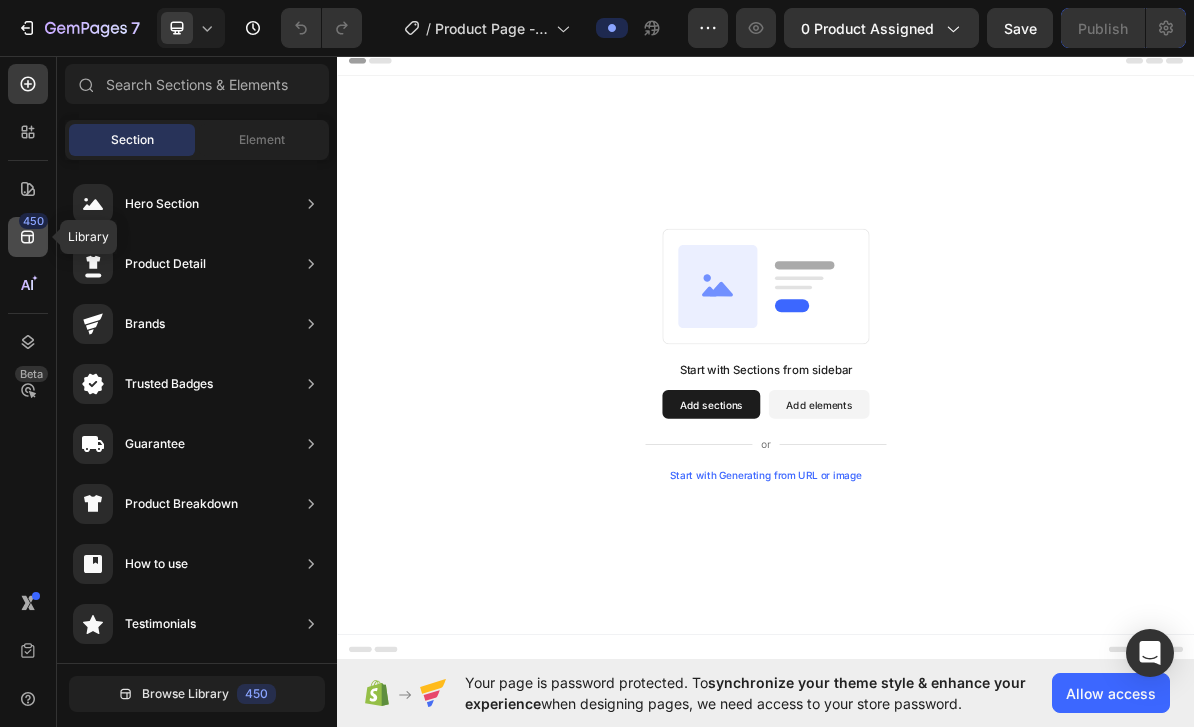 click 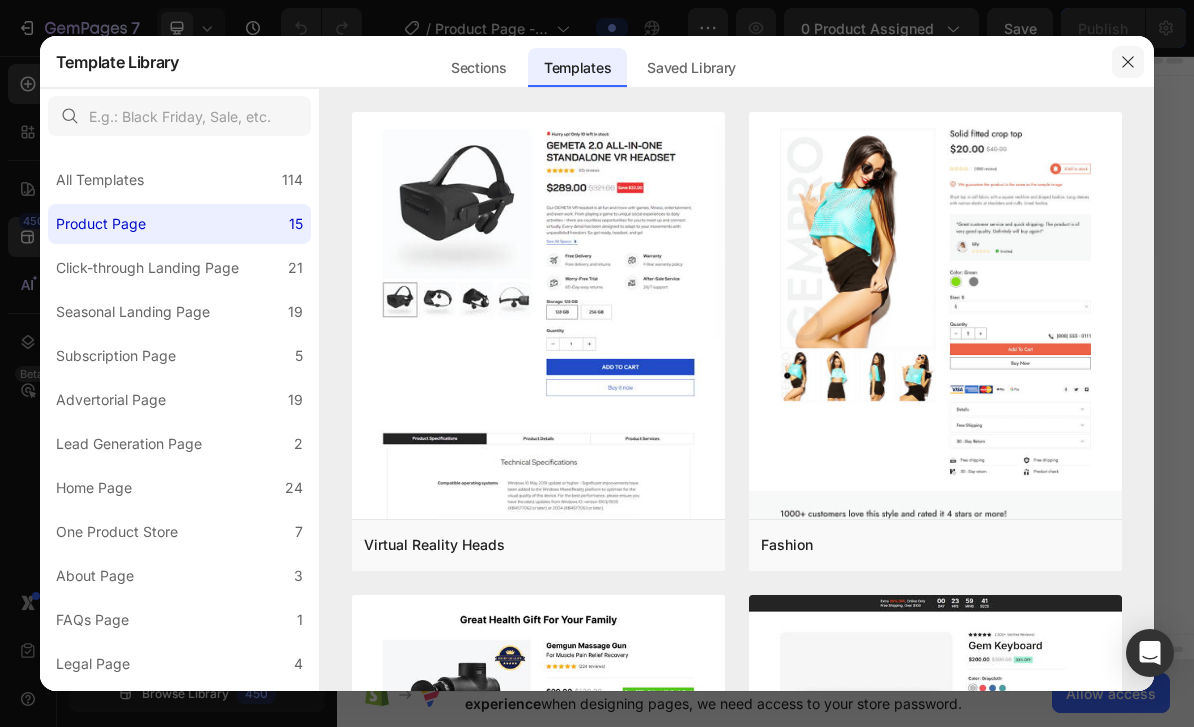 click 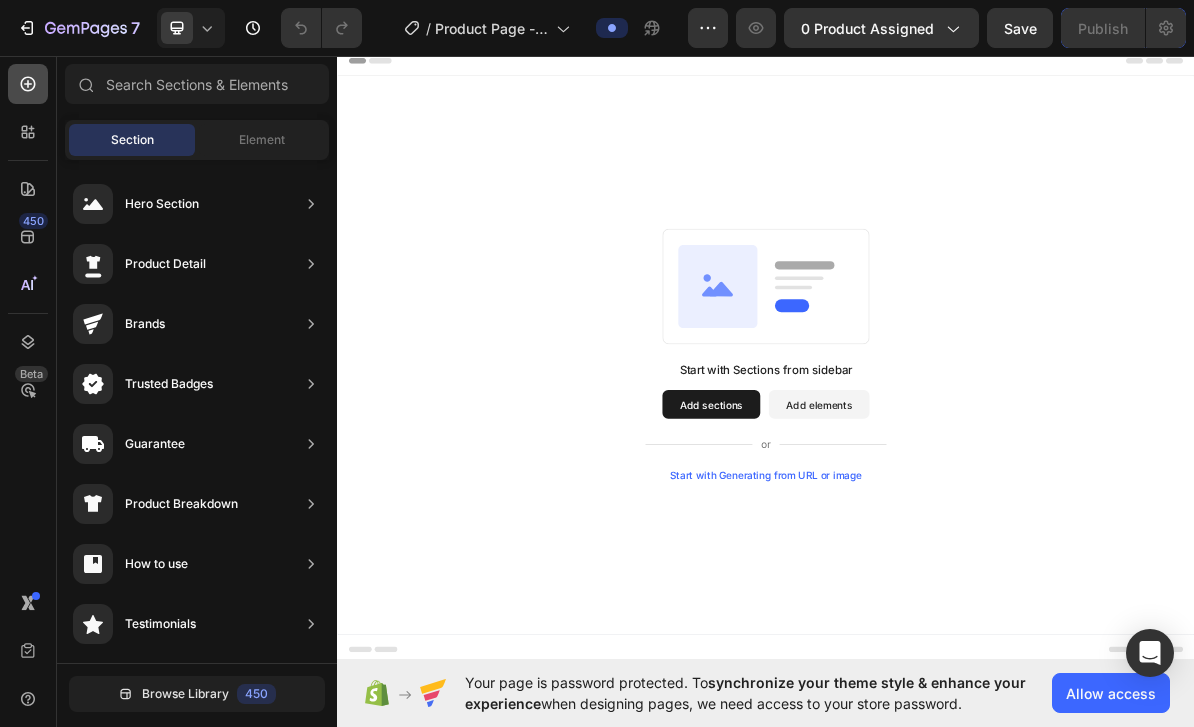 click 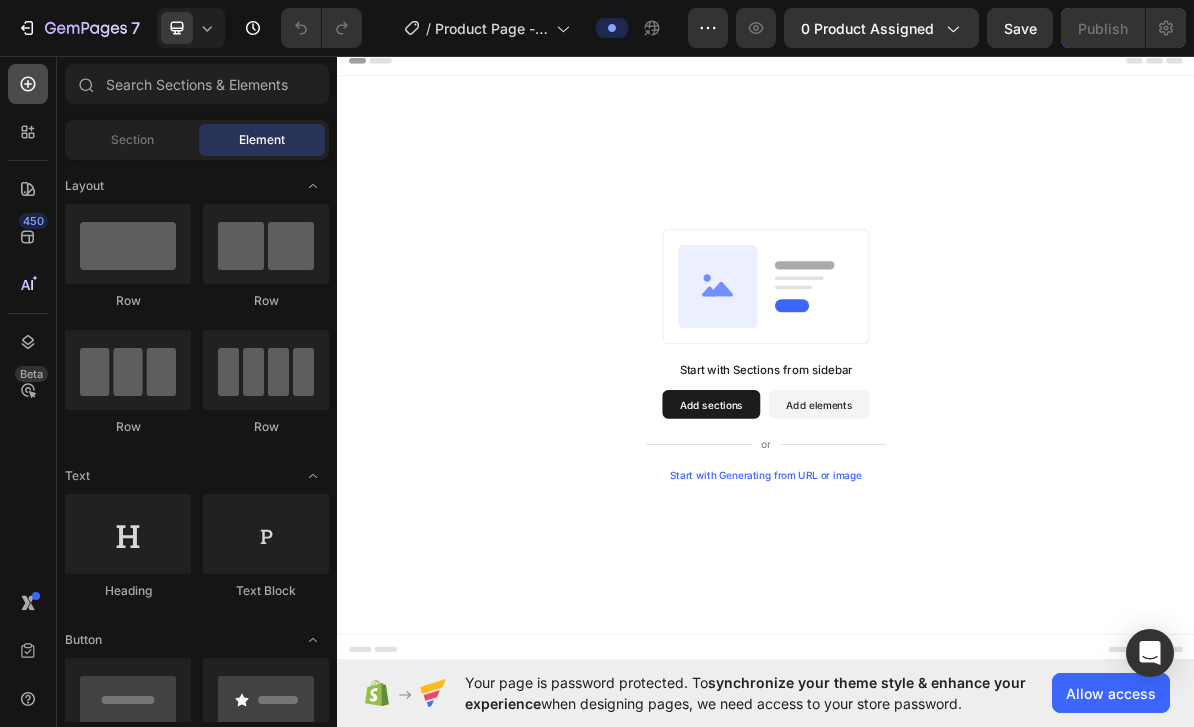 click 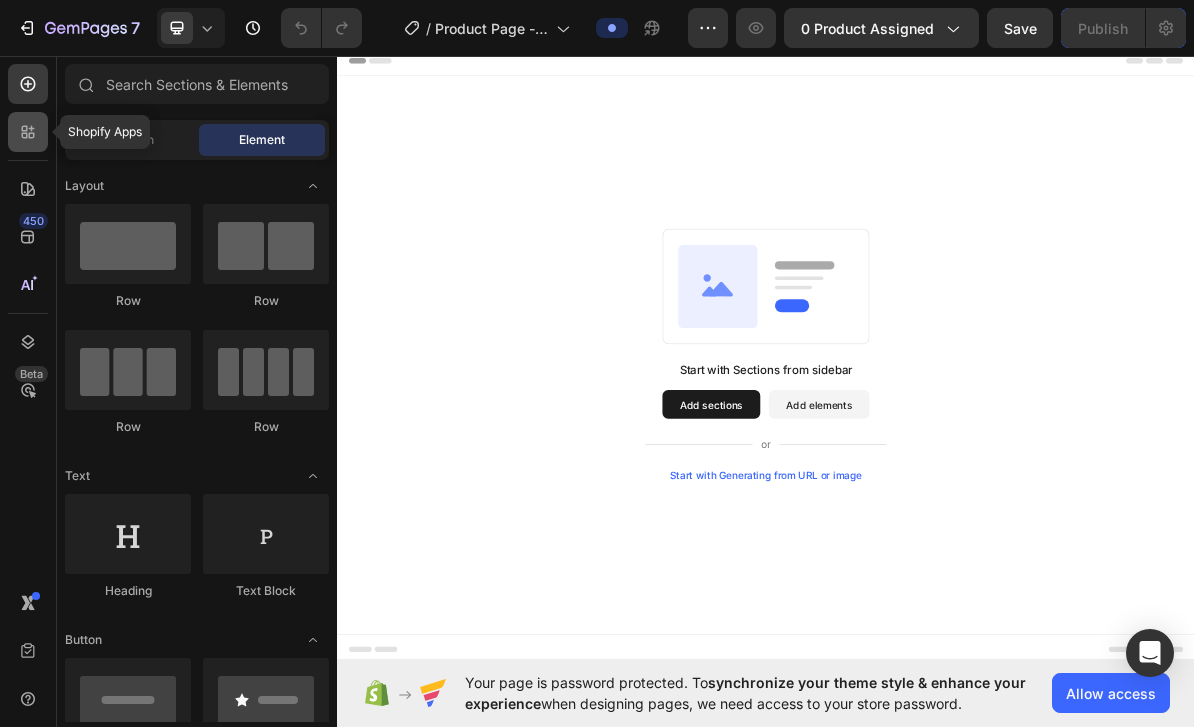 click 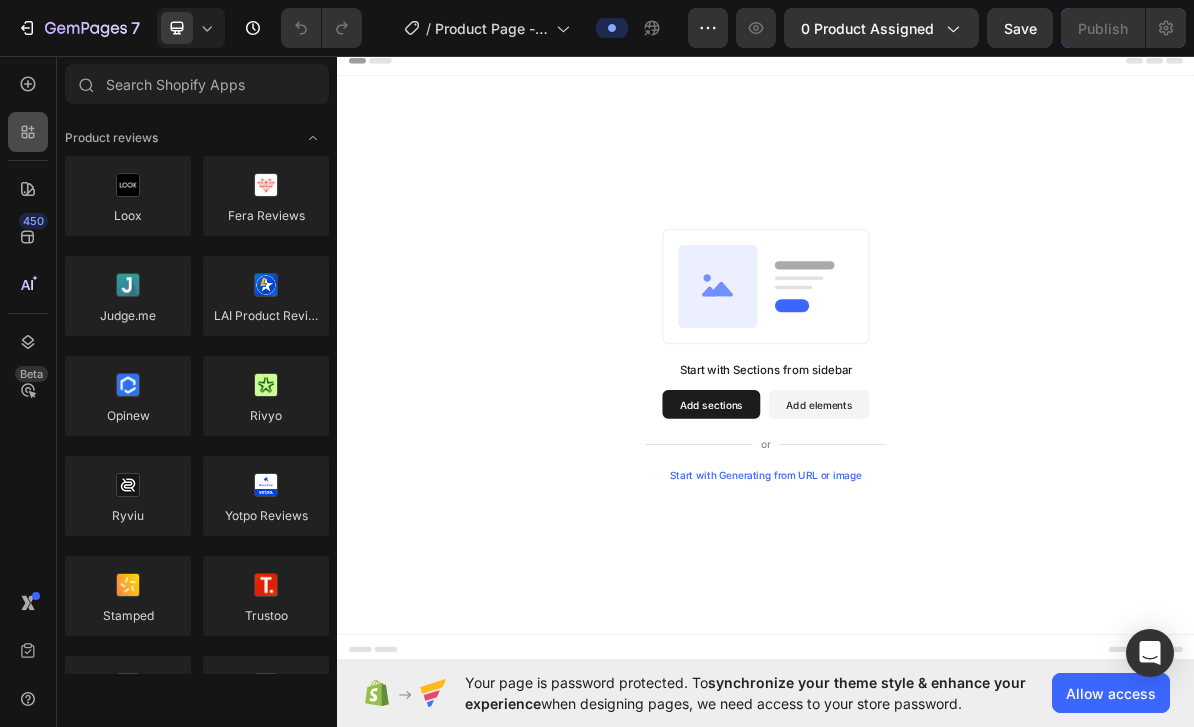 click 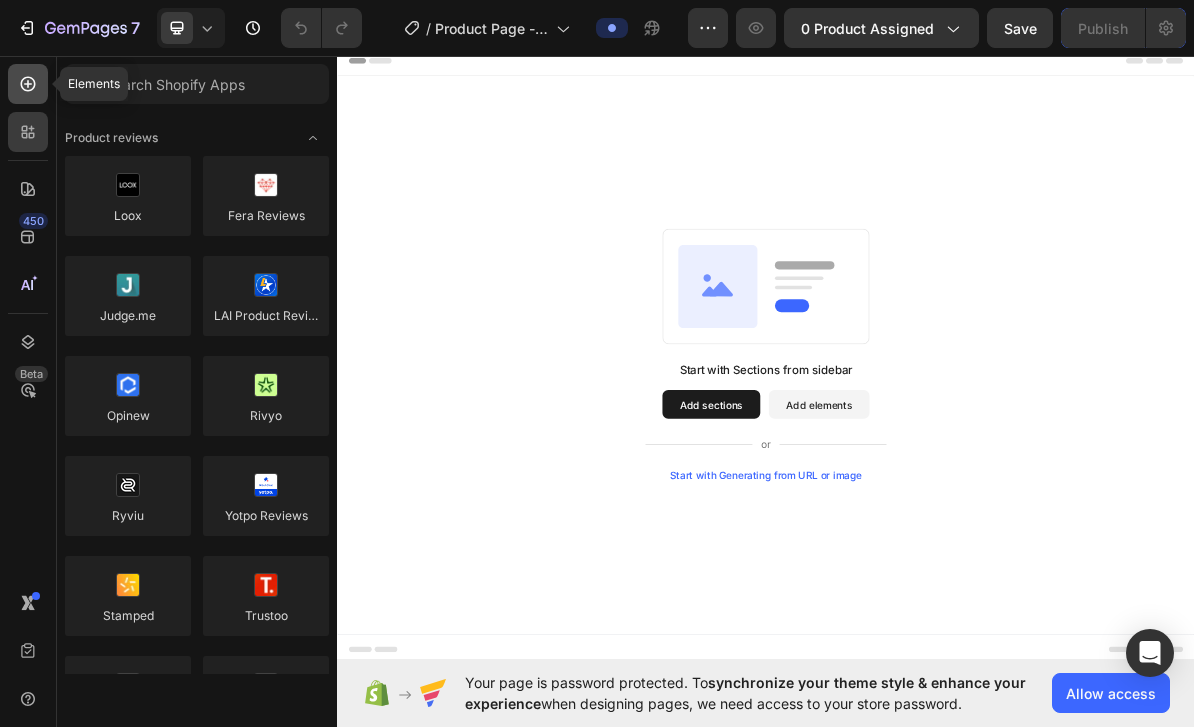 click 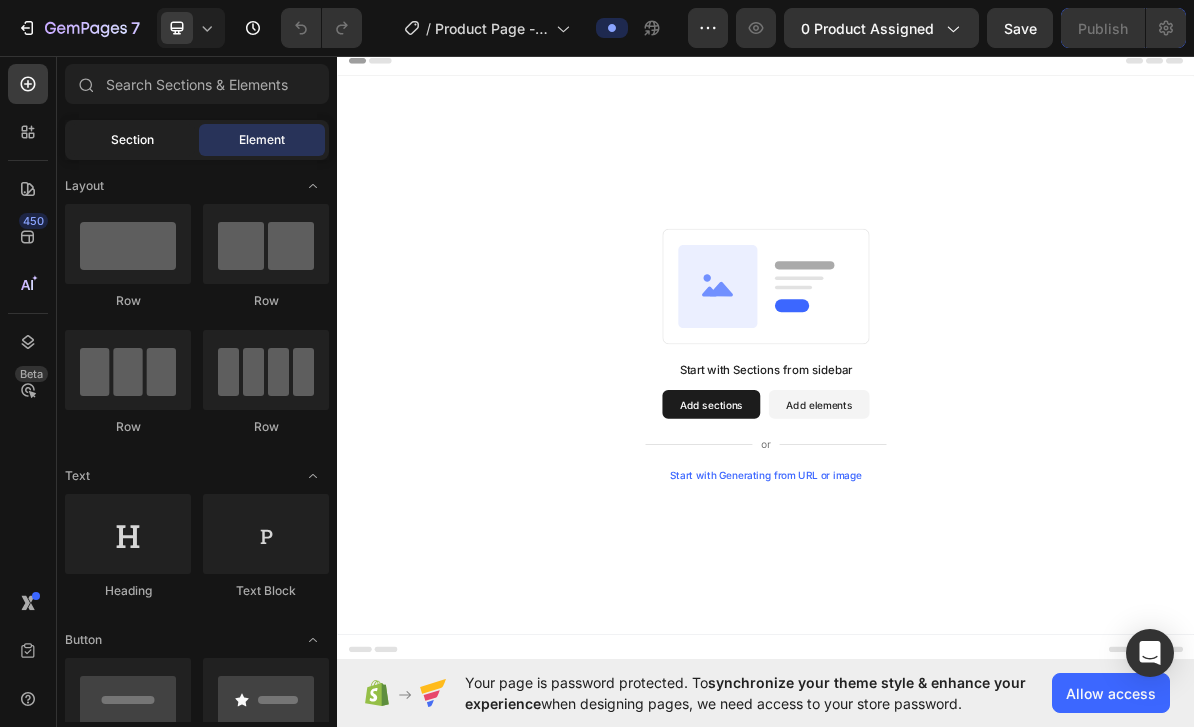 click on "Section" 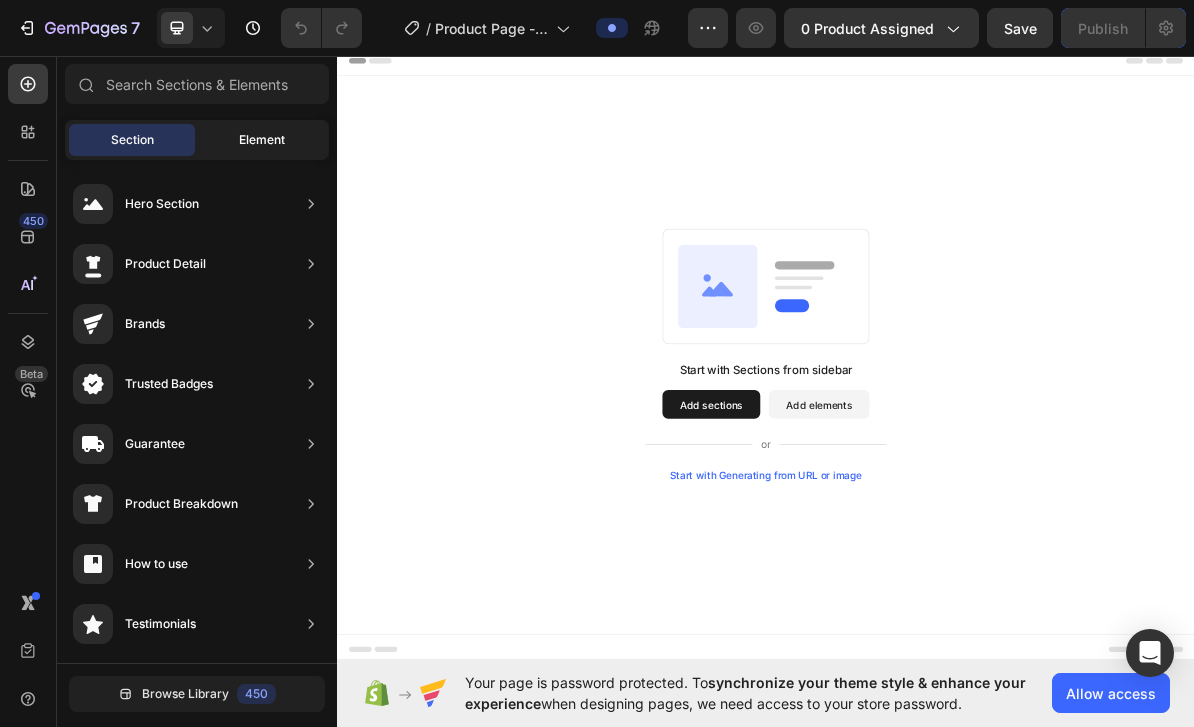 click on "Element" at bounding box center (262, 140) 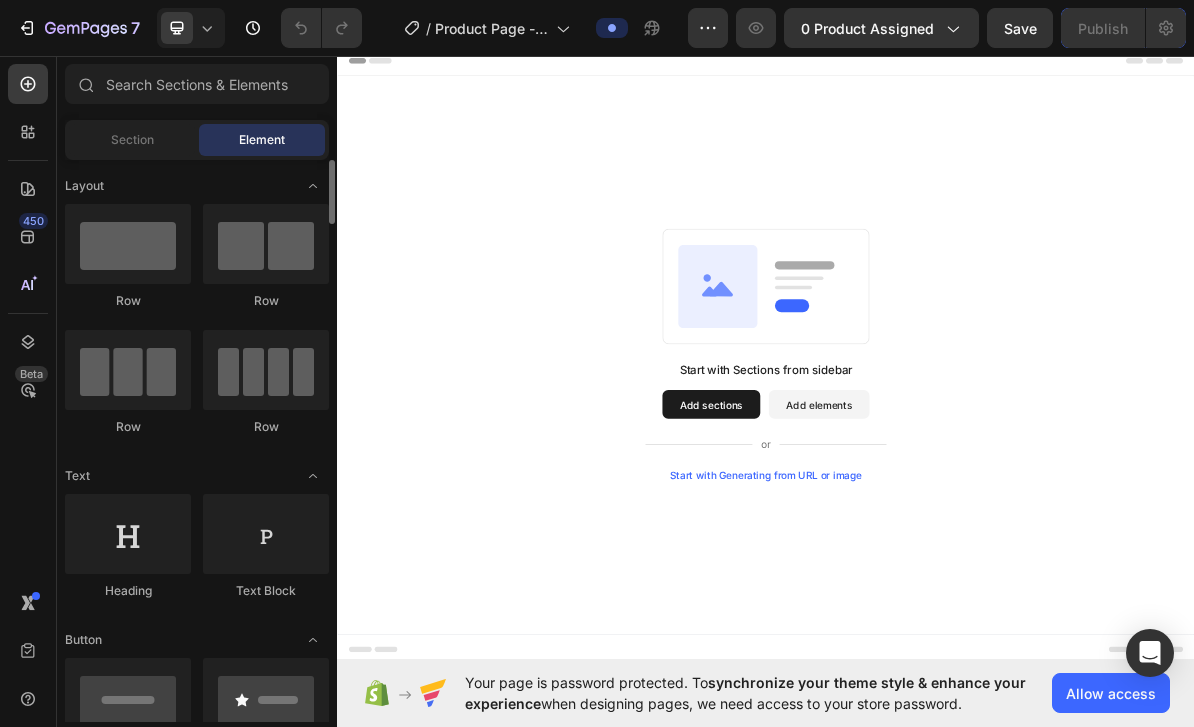 scroll, scrollTop: 107, scrollLeft: 0, axis: vertical 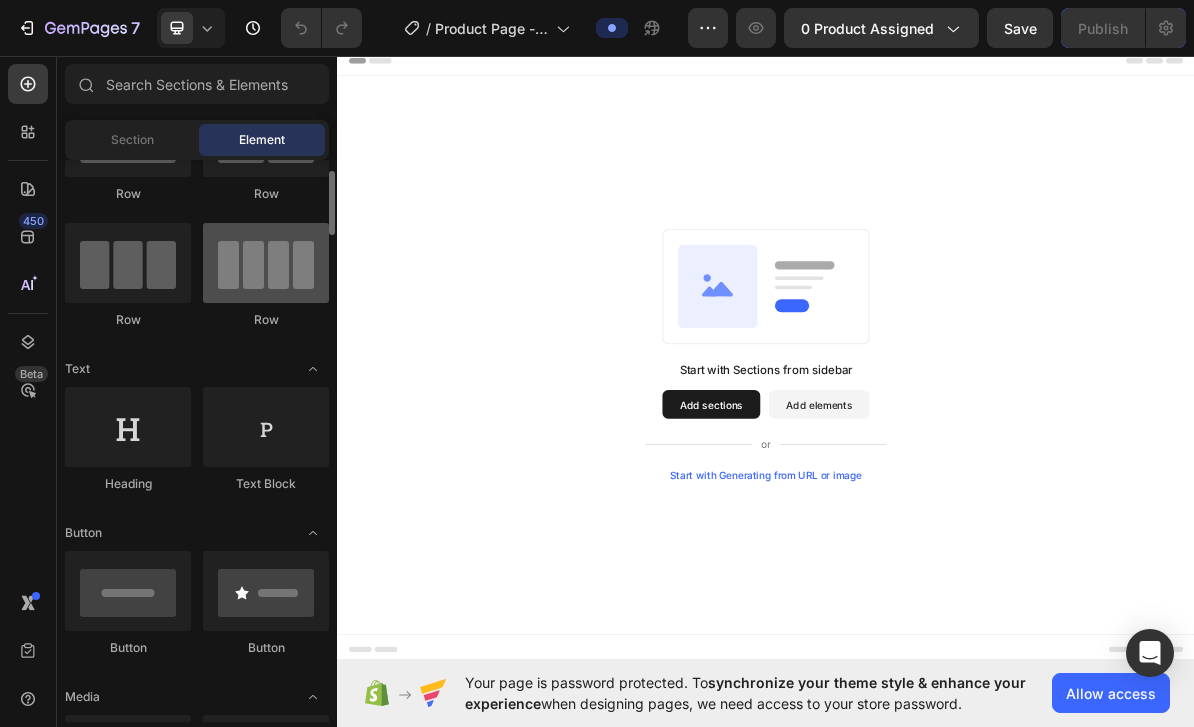 click at bounding box center (266, 263) 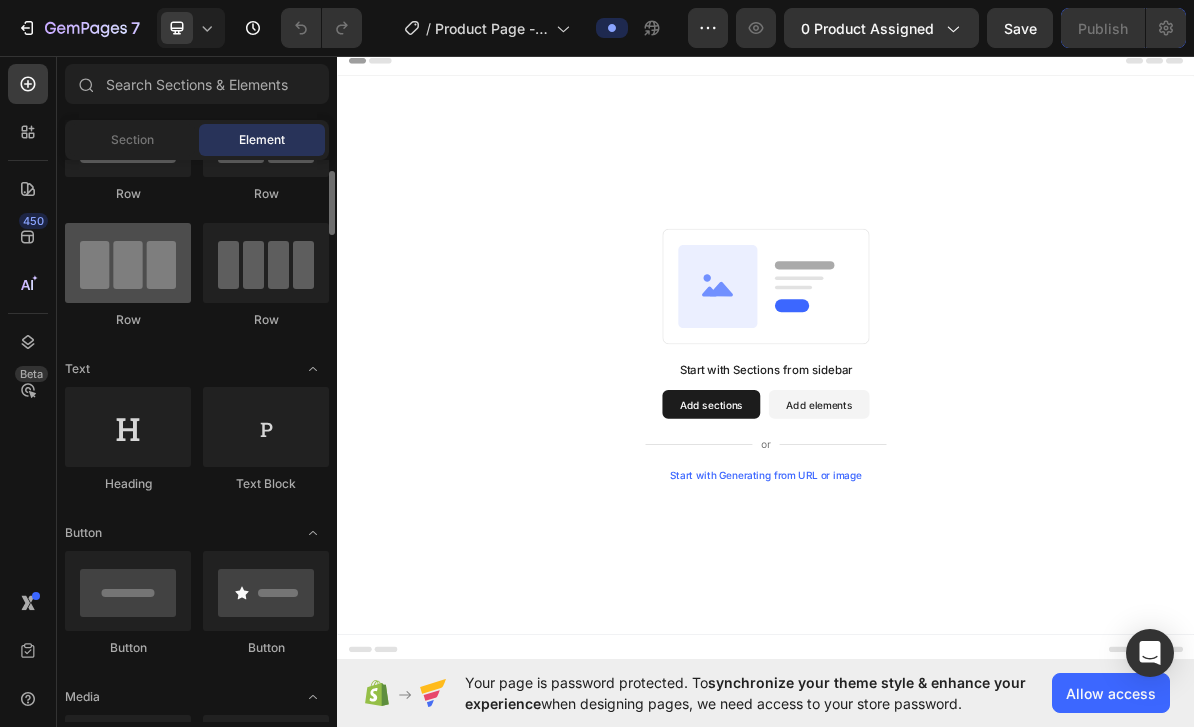 click at bounding box center [128, 263] 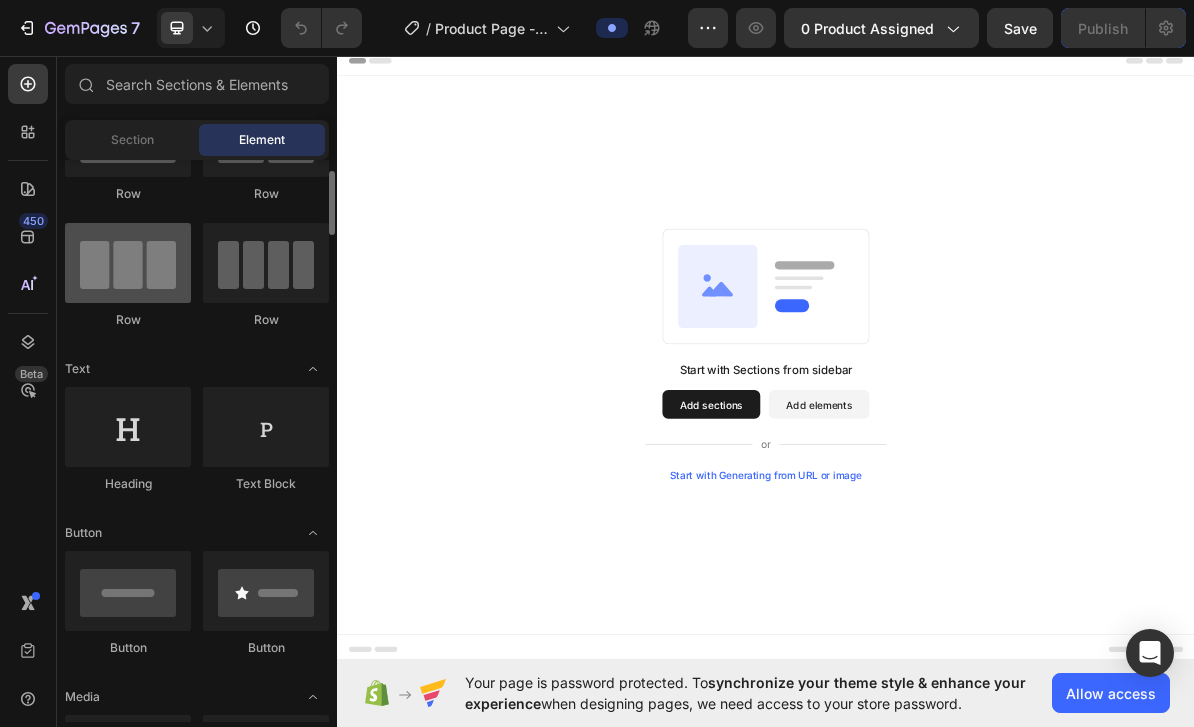 click at bounding box center [128, 263] 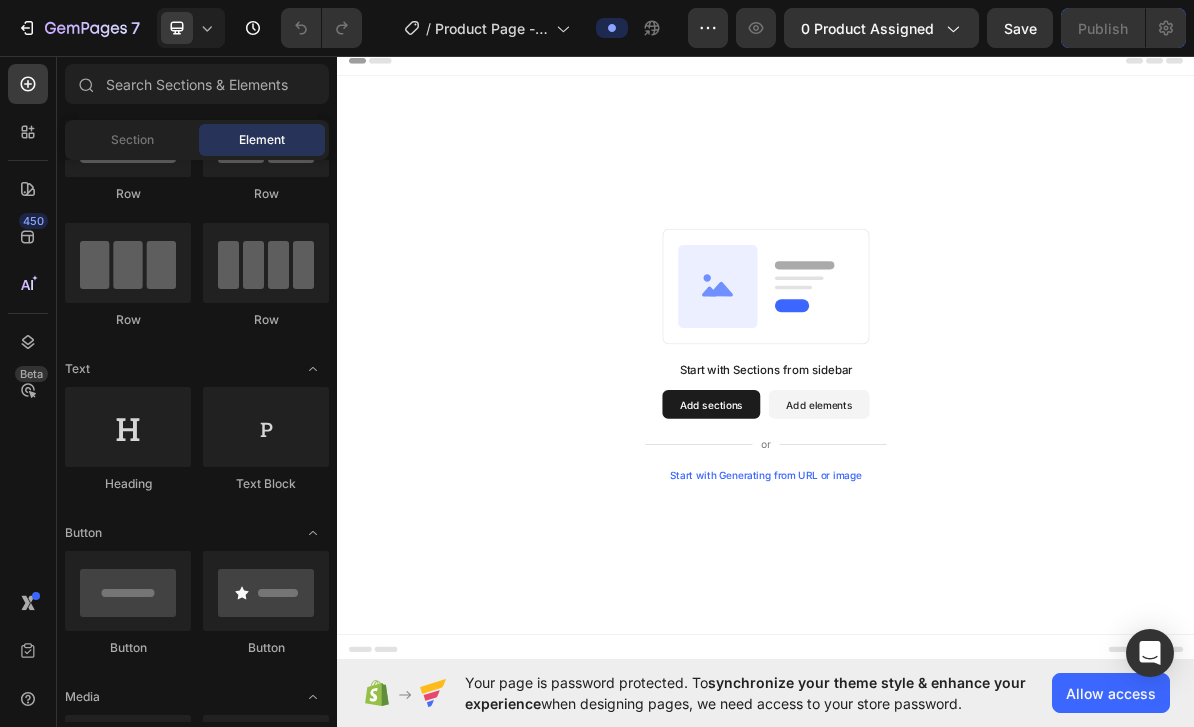 click on "Element" at bounding box center [262, 140] 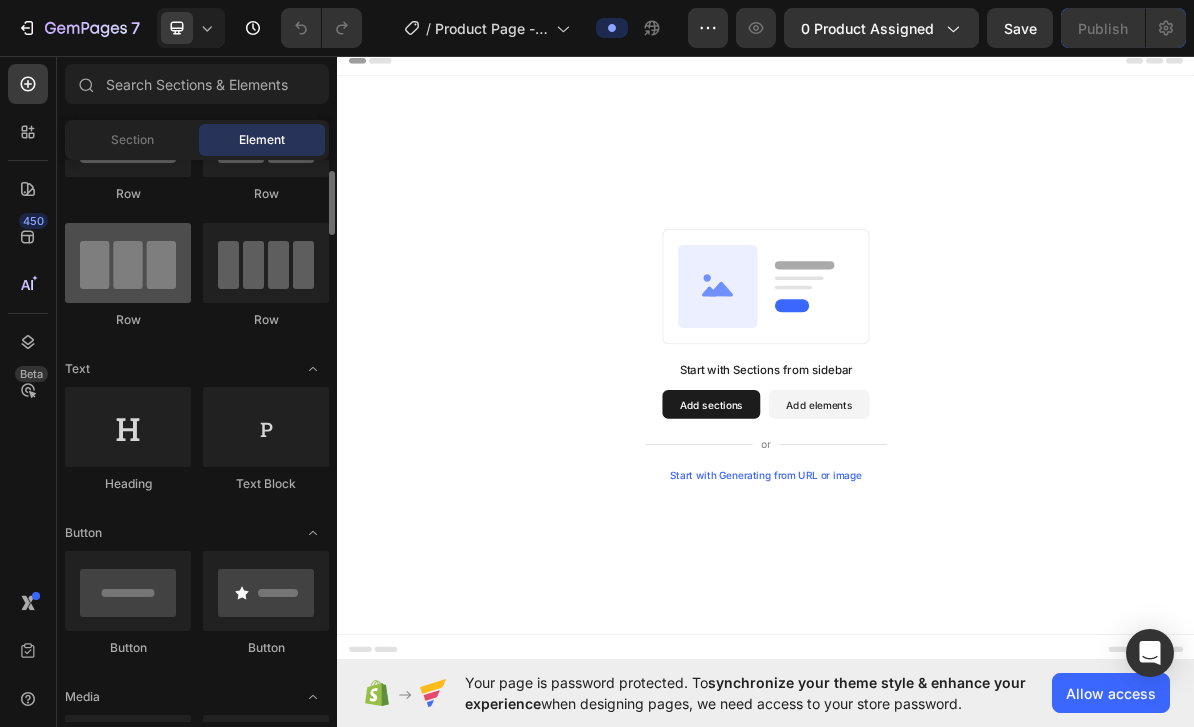 click at bounding box center [128, 263] 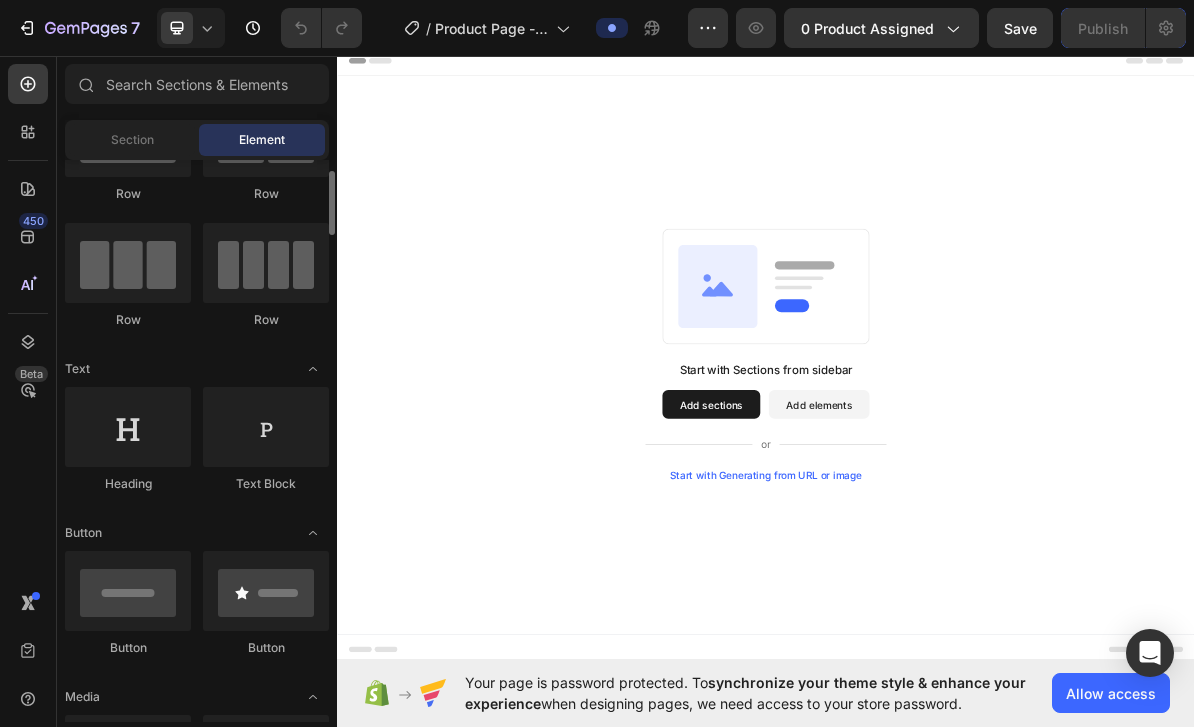 click on "Row
Row
Row
Row" 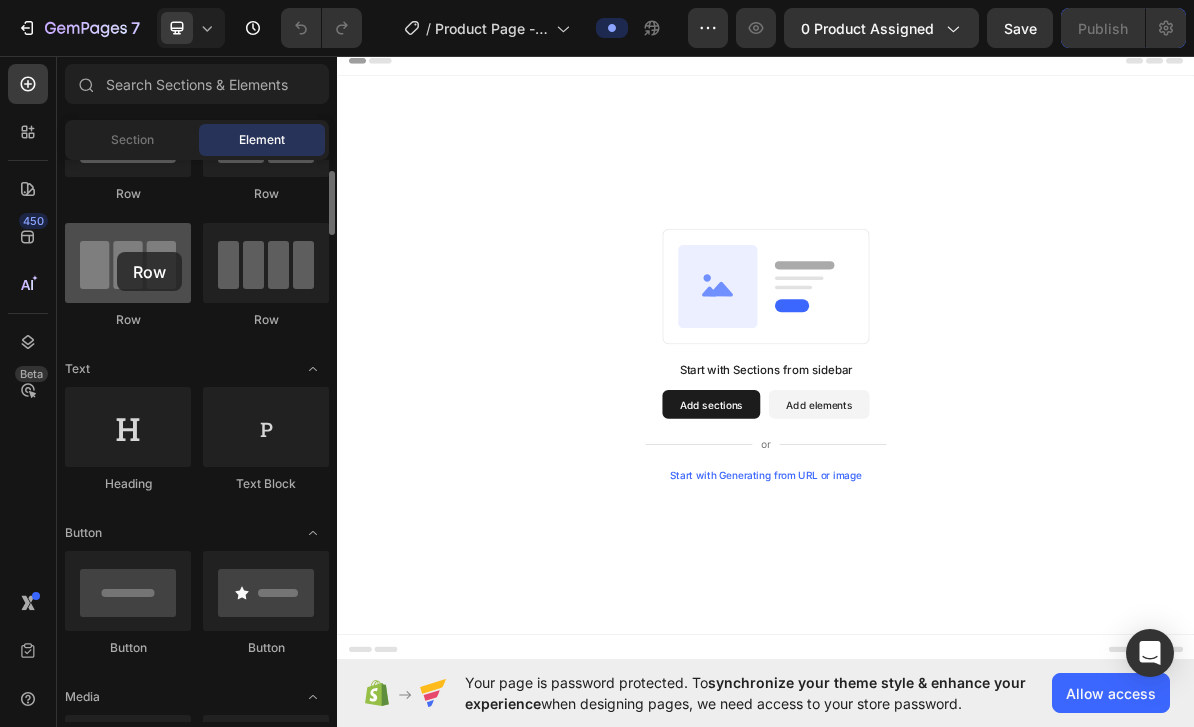 click at bounding box center (128, 263) 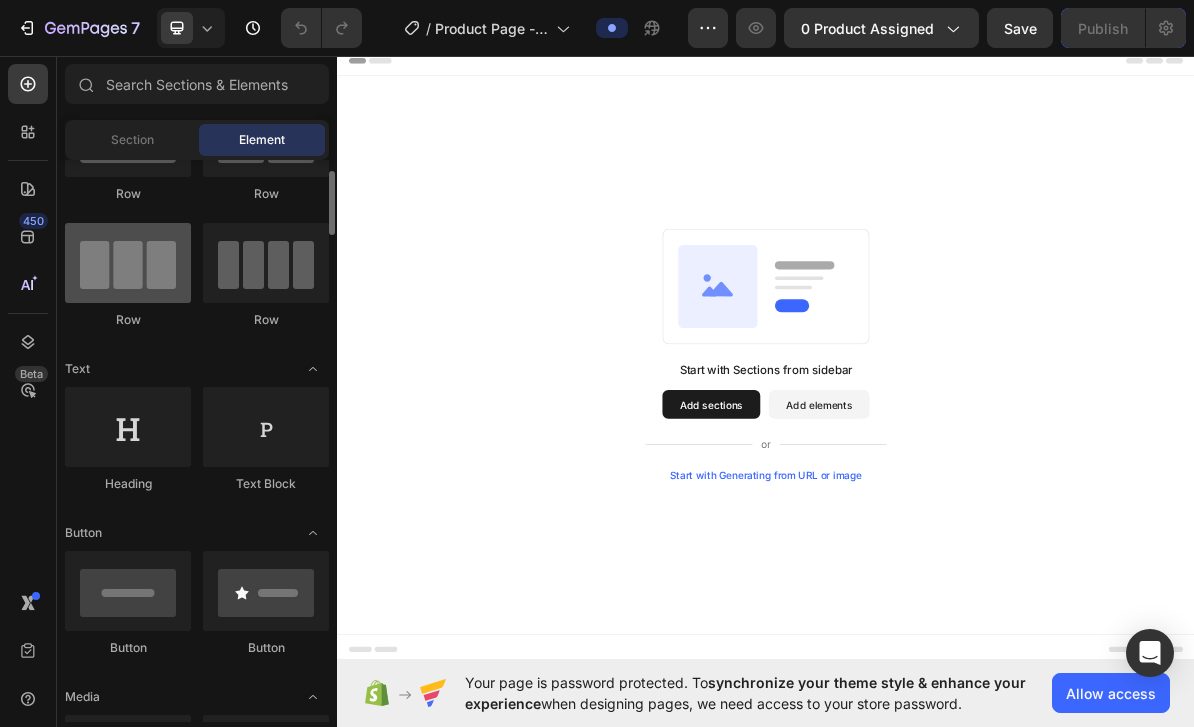 click on "[NUMBER]   /  Product Page - [DATE], [TIME] Preview [NUMBER] product assigned  Save   Publish  [NUMBER] Beta Sections([NUMBER]) Elements([NUMBER]) Section Element Hero Section Product Detail Brands Trusted Badges Guarantee Product Breakdown How to use Testimonials Compare Bundle FAQs Social Proof Brand Story Product List Collection Blog List Contact Sticky Add to Cart Custom Footer Browse Library [NUMBER] Layout
Row
Row
Row
Row Text
Heading
Text Block Button
Button
Button Media
Image
Image" at bounding box center [597, 0] 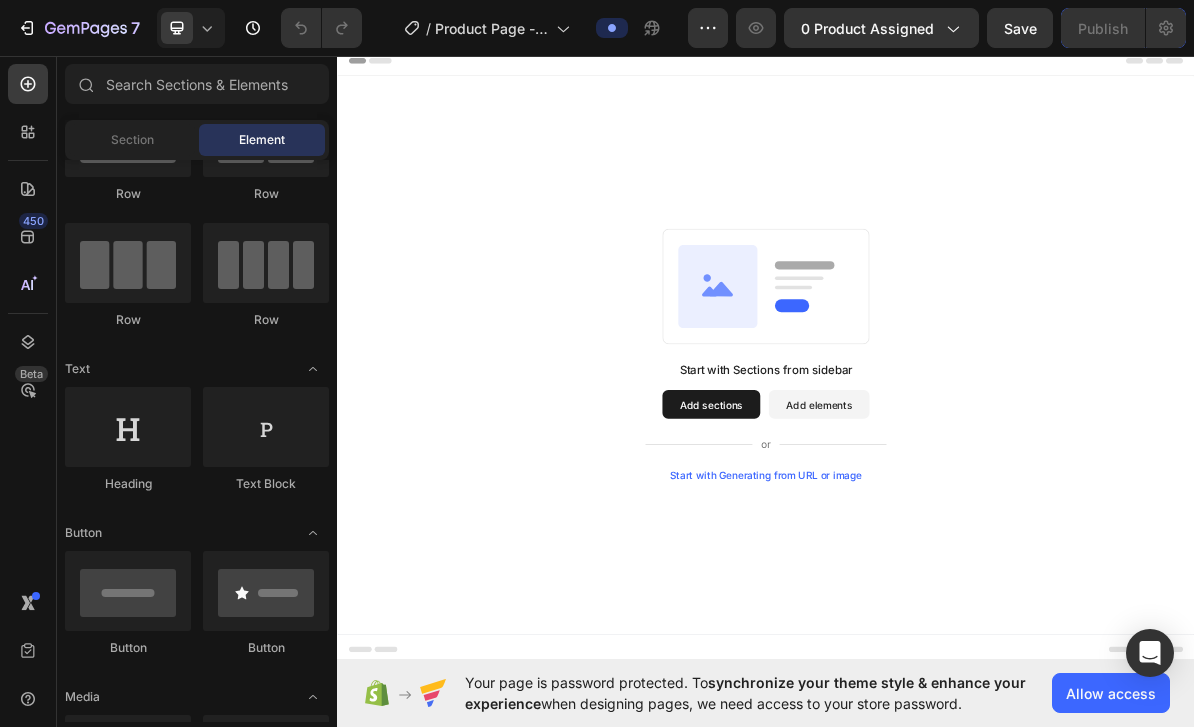 click on "Add elements" at bounding box center [1011, 547] 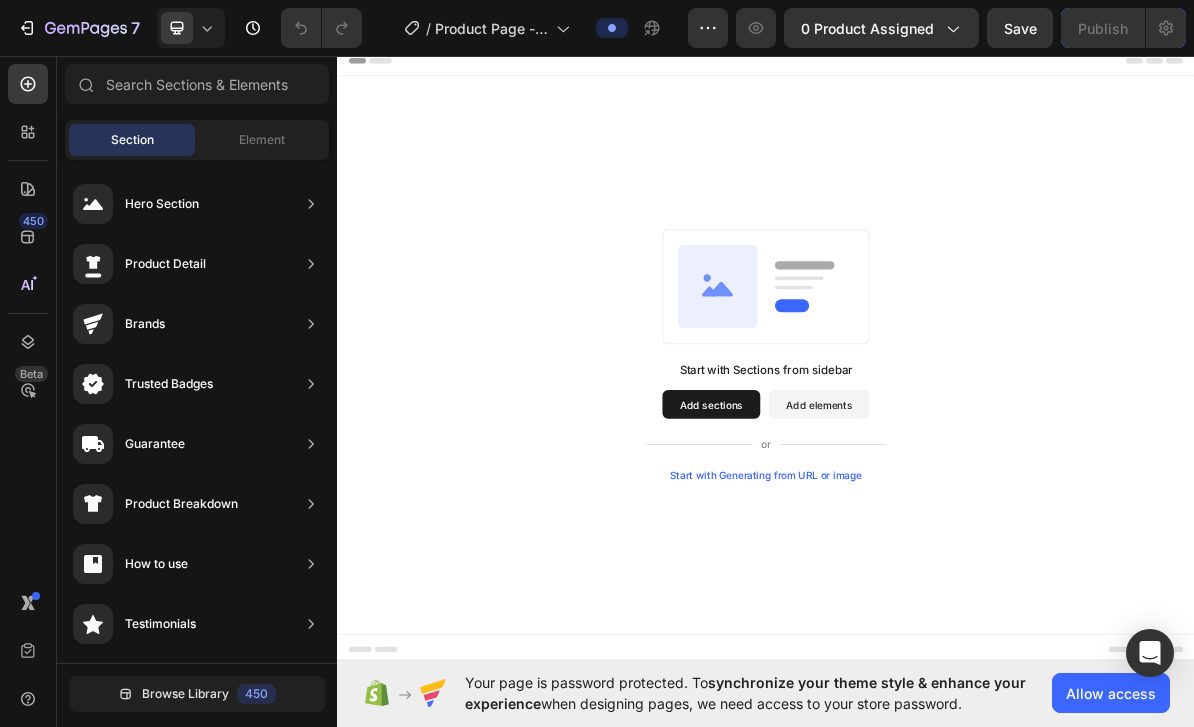 click on "Start with Sections from sidebar Add sections Add elements Start with Generating from URL or image" at bounding box center (937, 571) 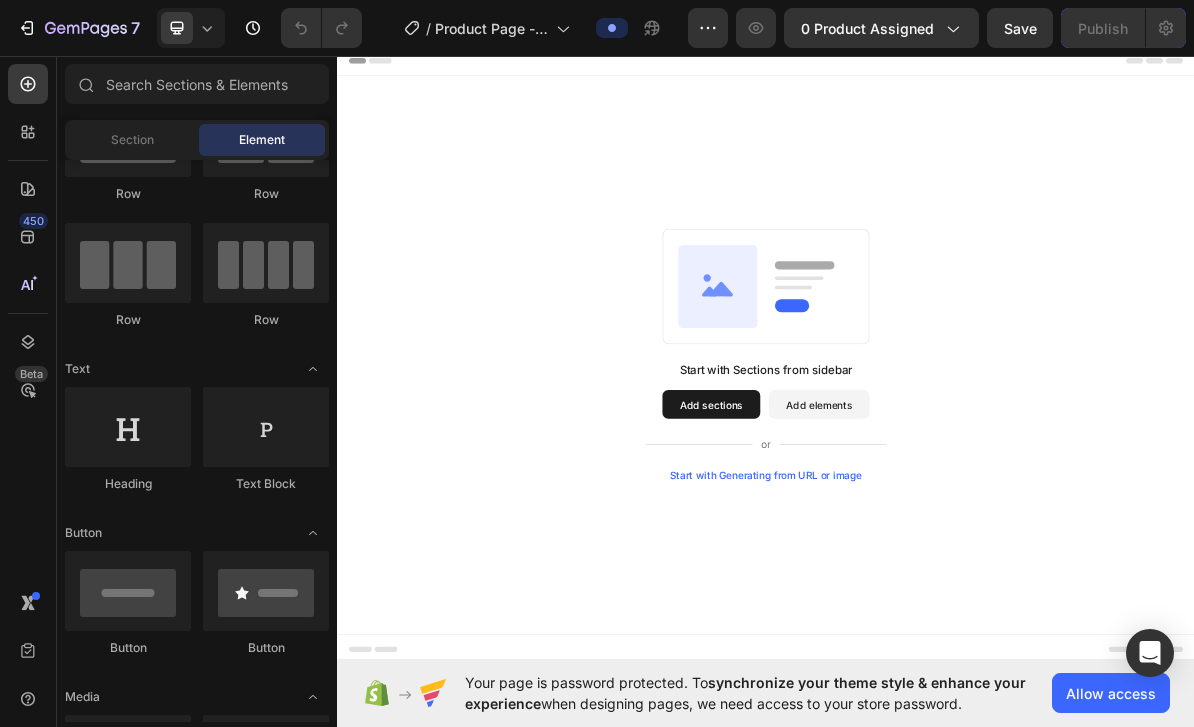 click on "Add elements" at bounding box center [1011, 547] 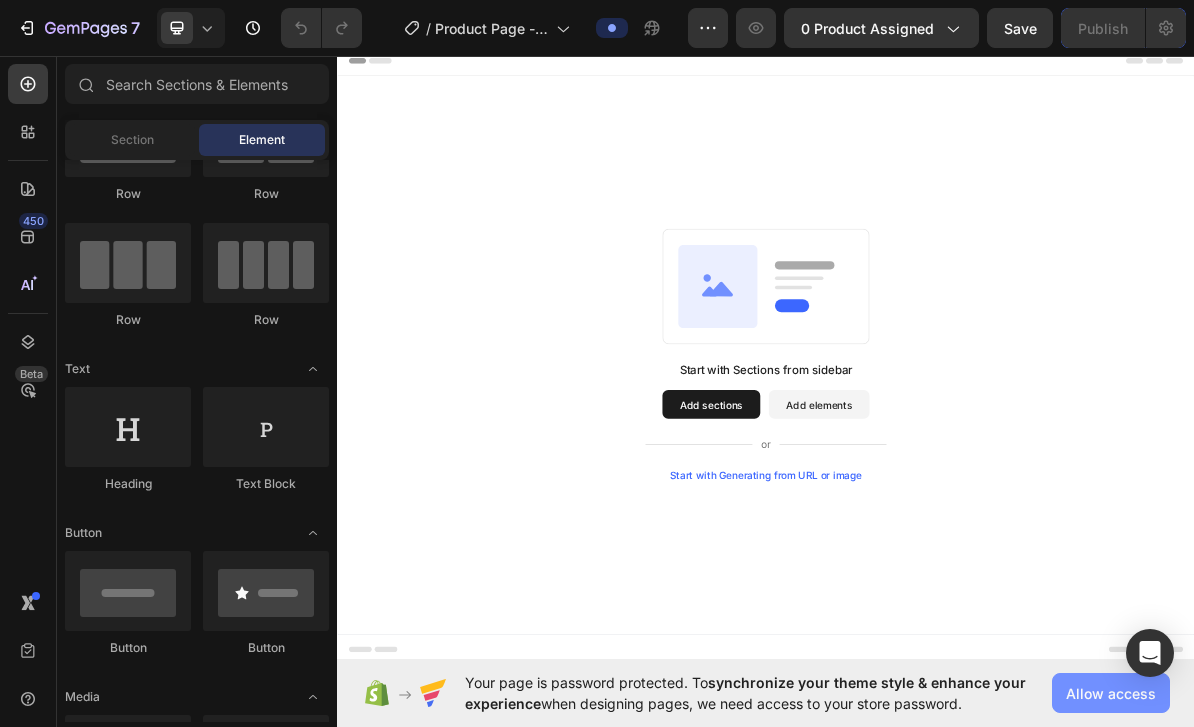 click on "Allow access" 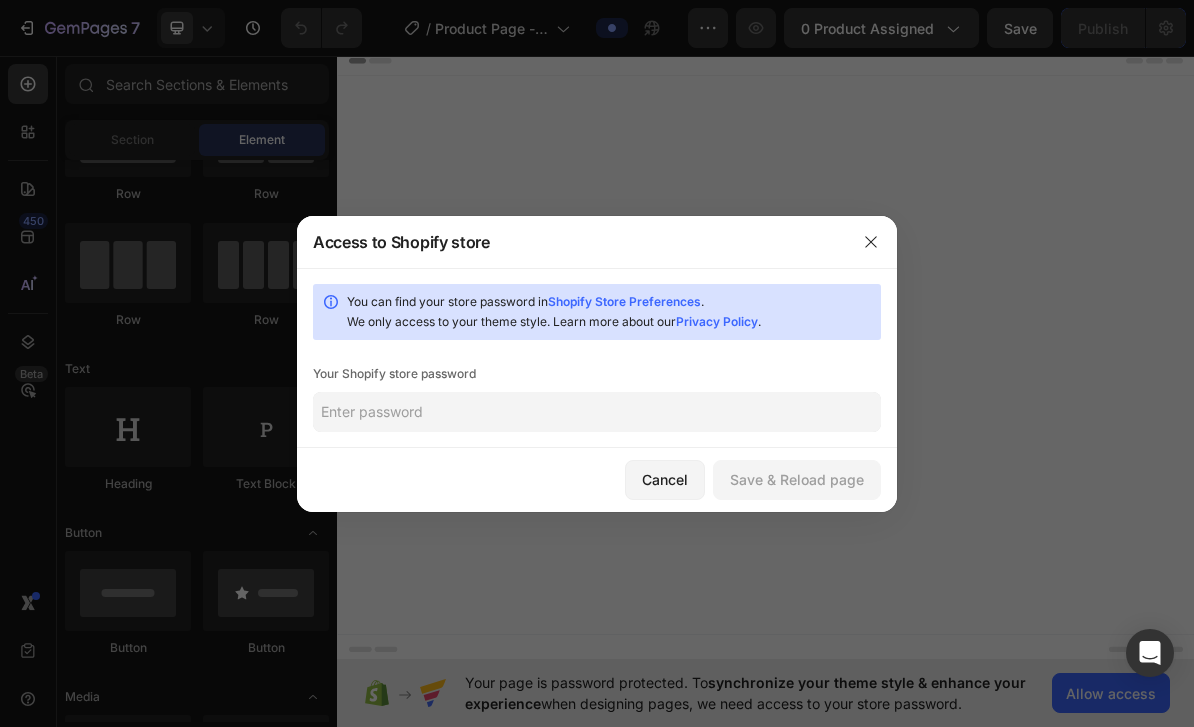 click 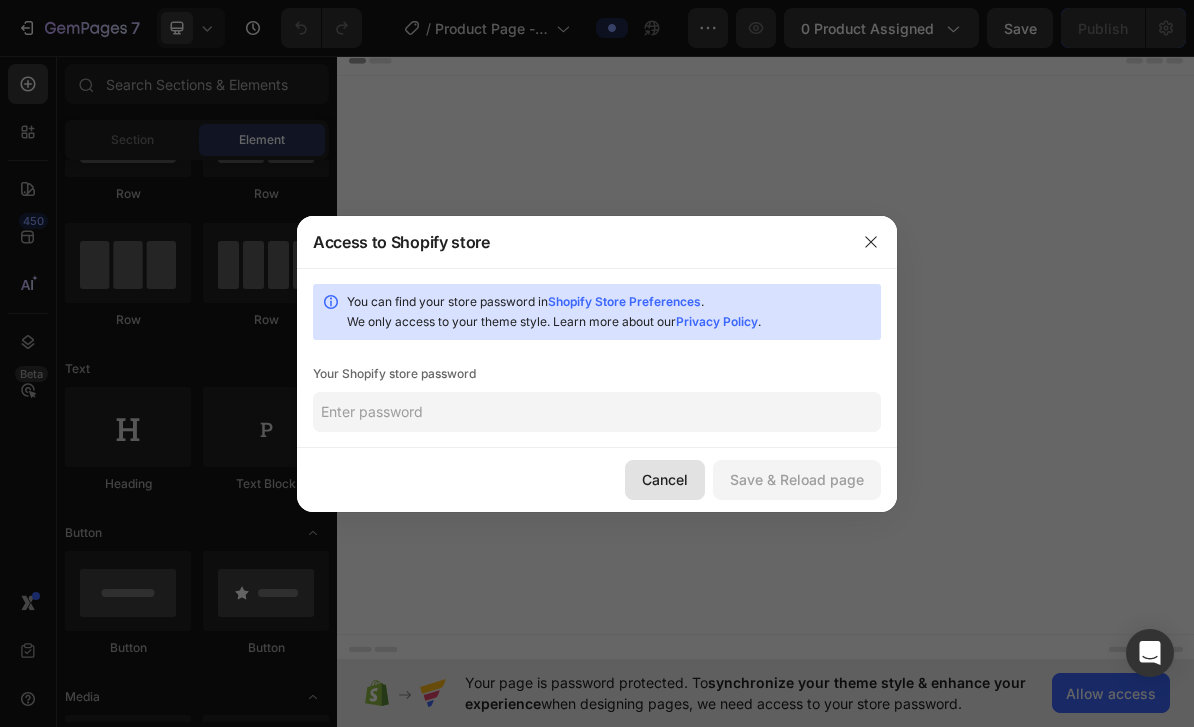click on "Cancel" 